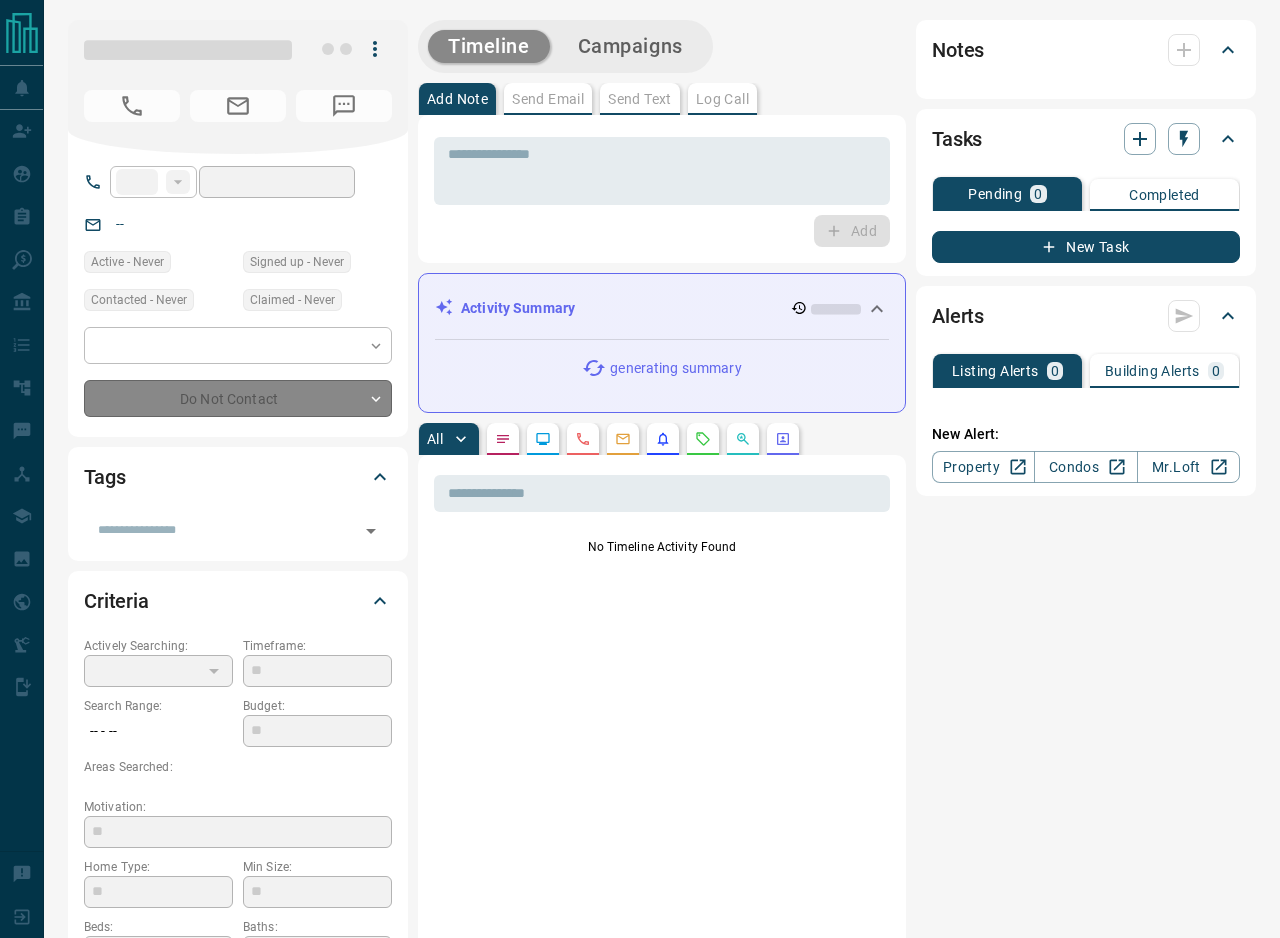 scroll, scrollTop: 0, scrollLeft: 0, axis: both 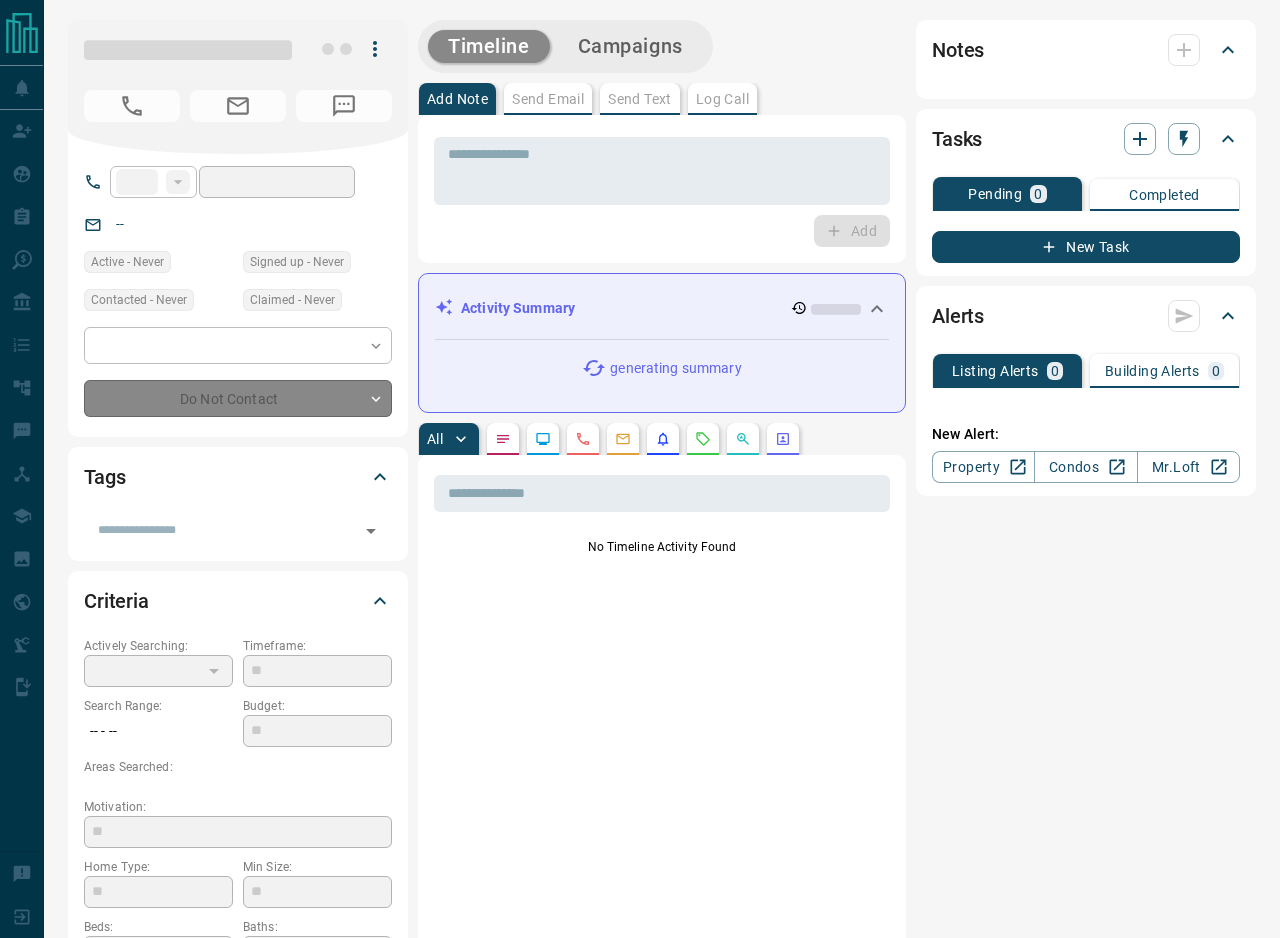 type on "****" 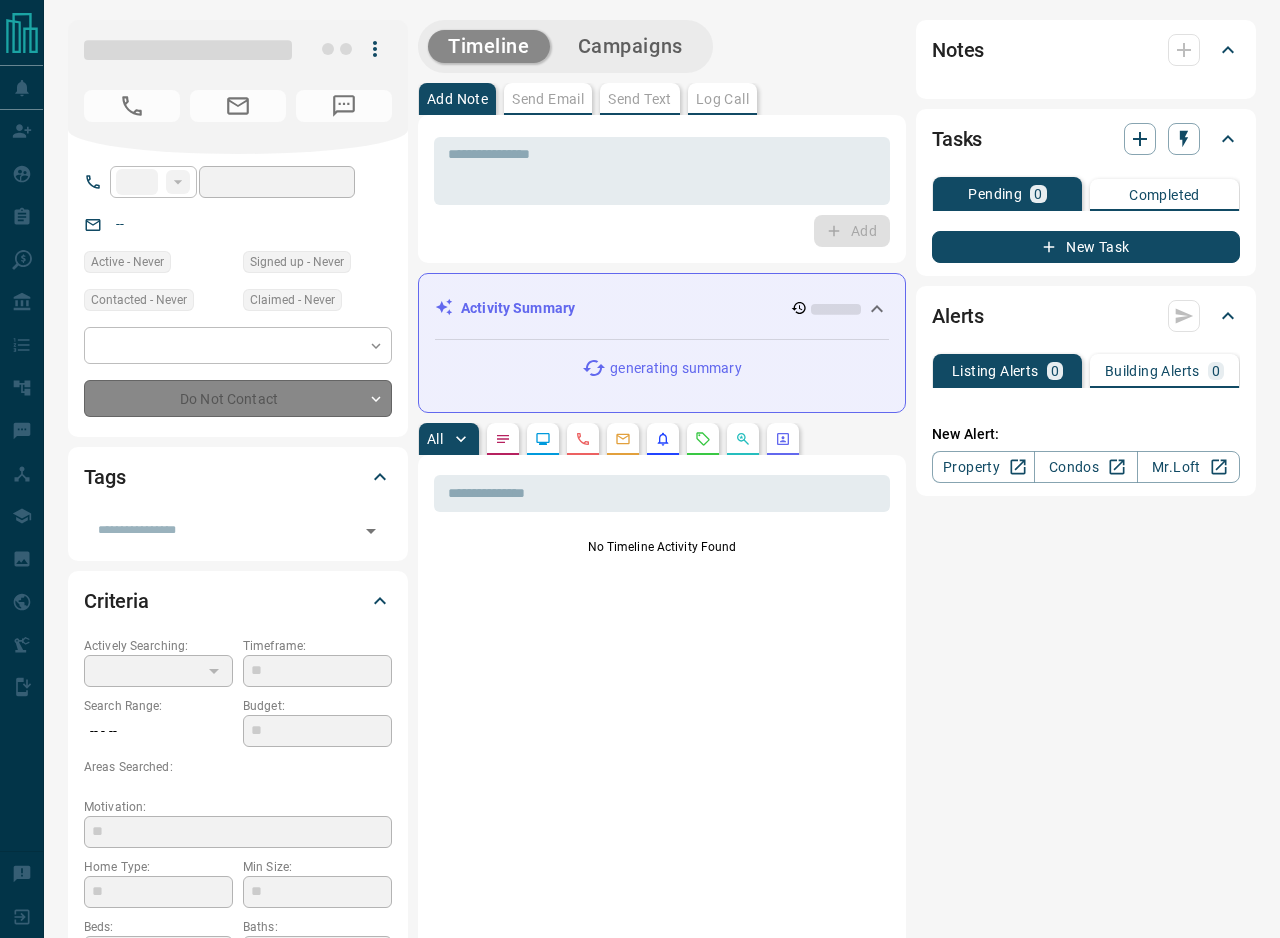 type on "**" 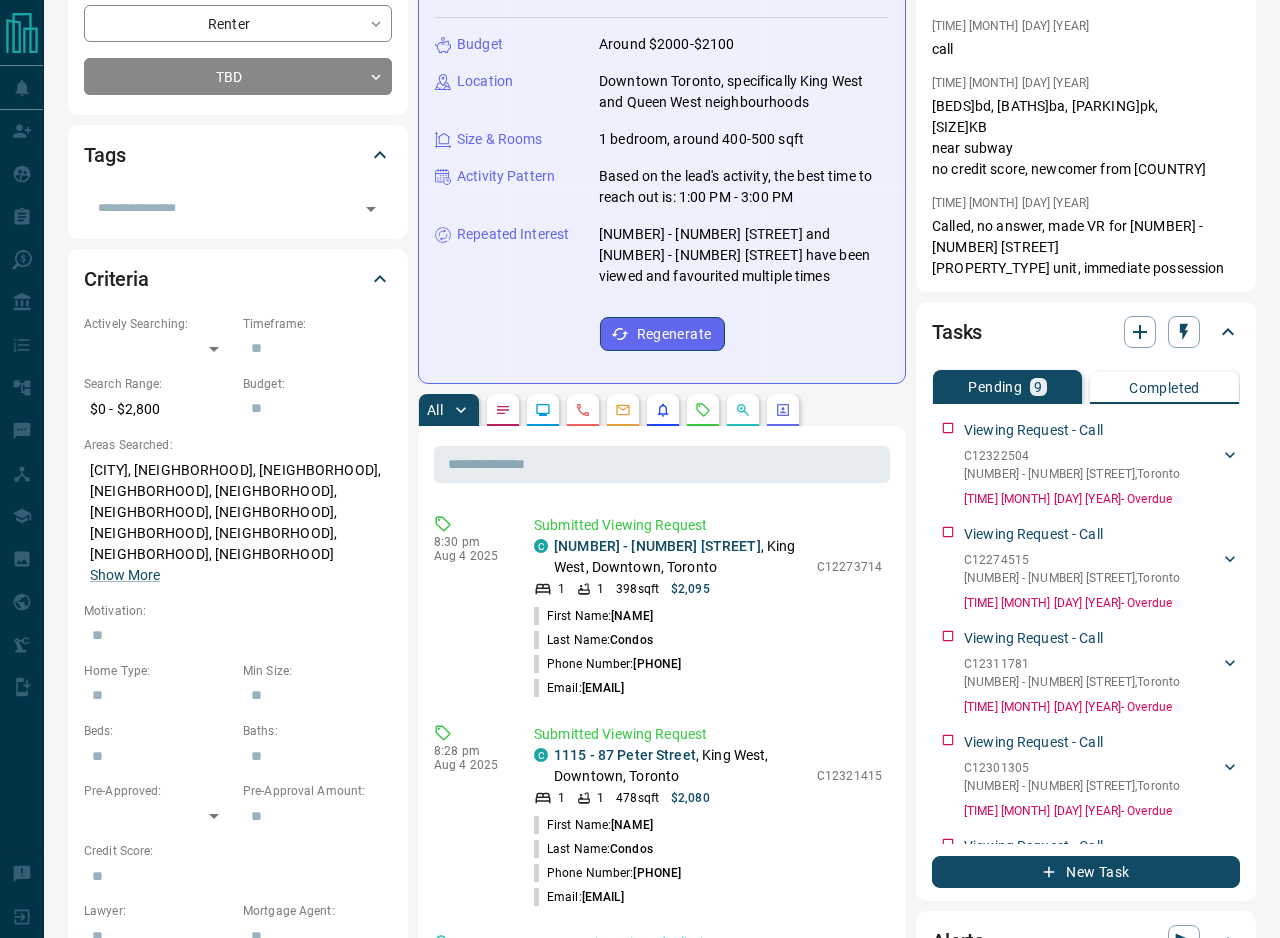 scroll, scrollTop: 328, scrollLeft: 0, axis: vertical 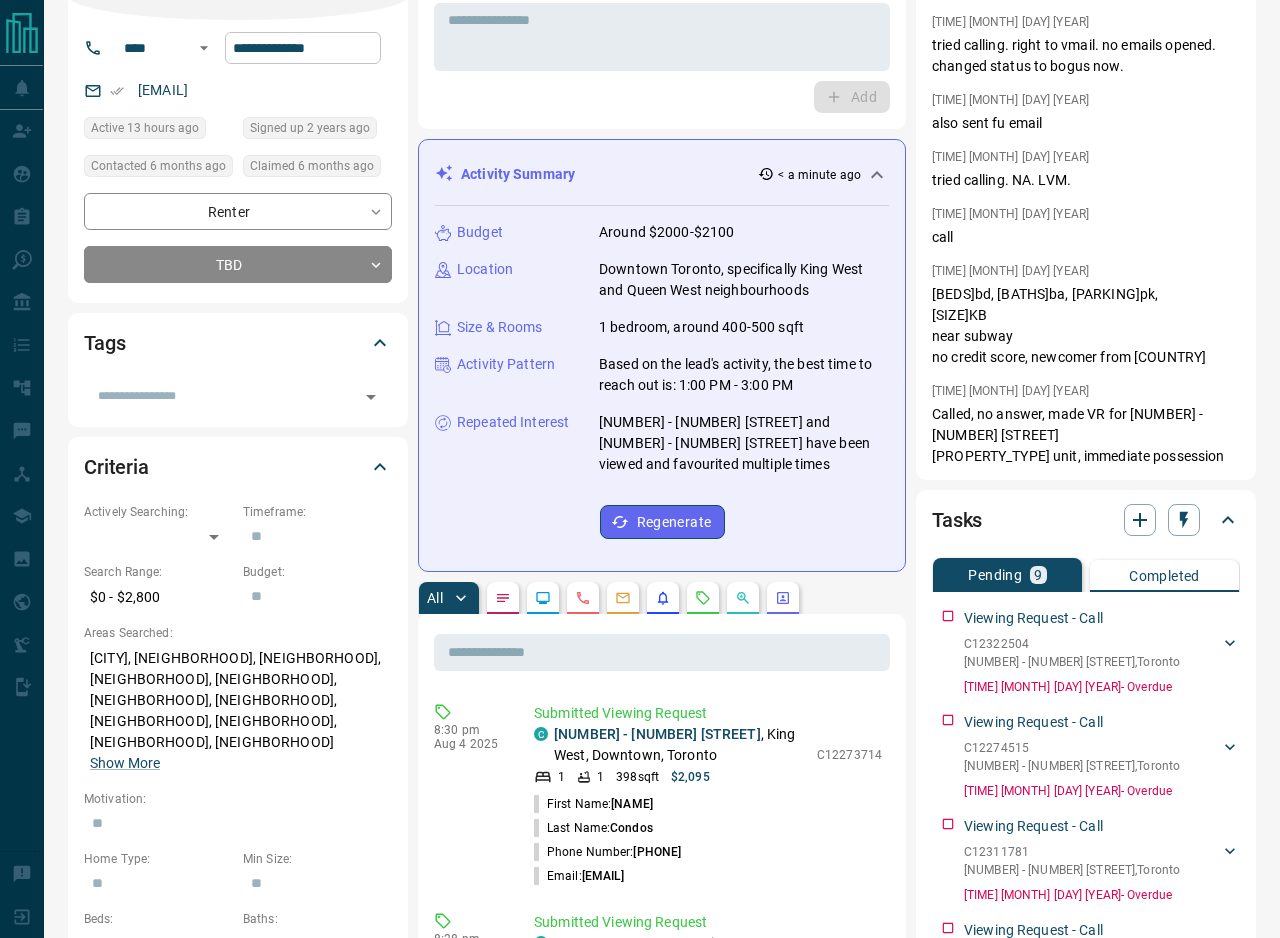 click on "**********" at bounding box center (303, 48) 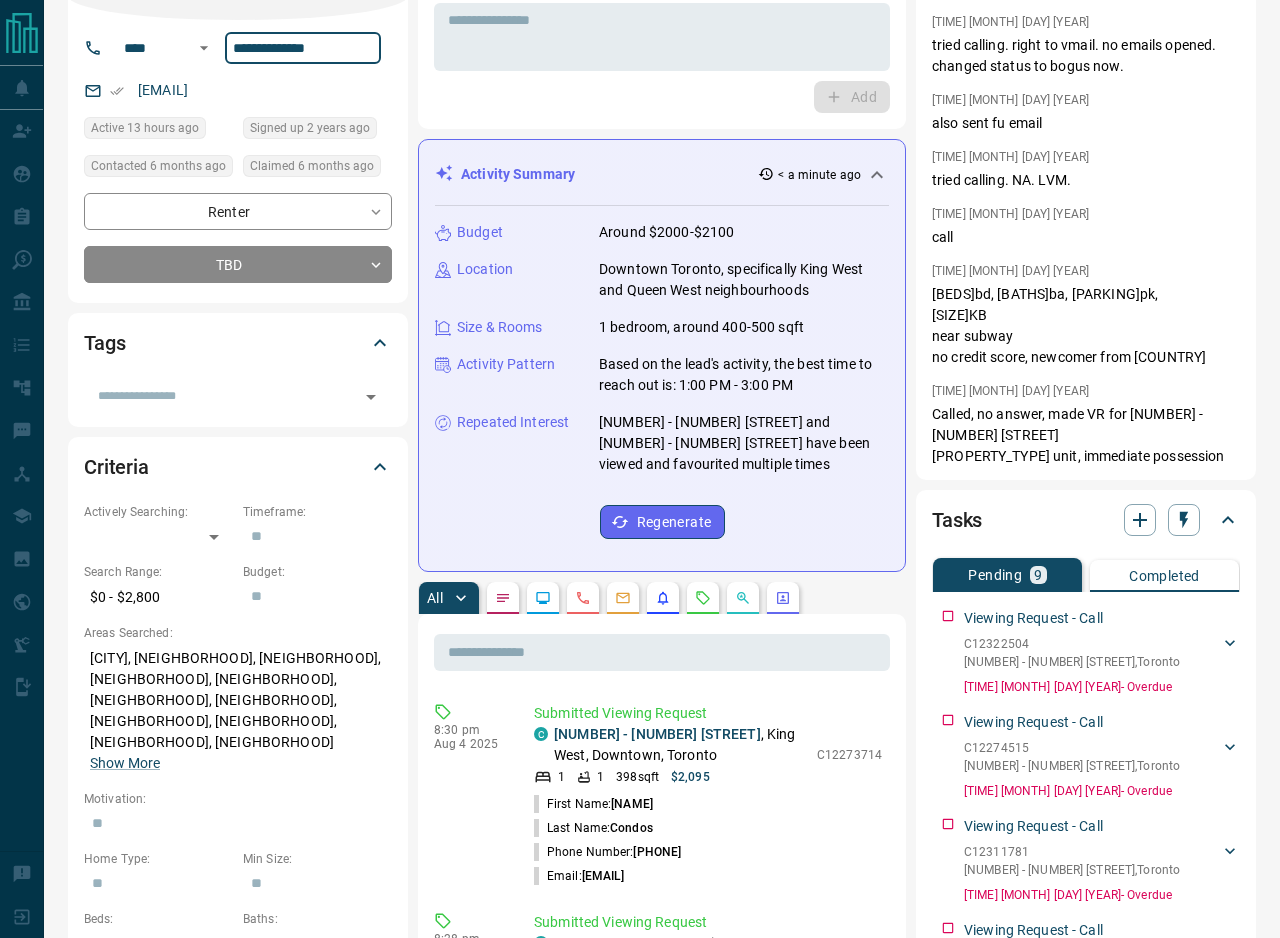 click on "**********" at bounding box center (303, 48) 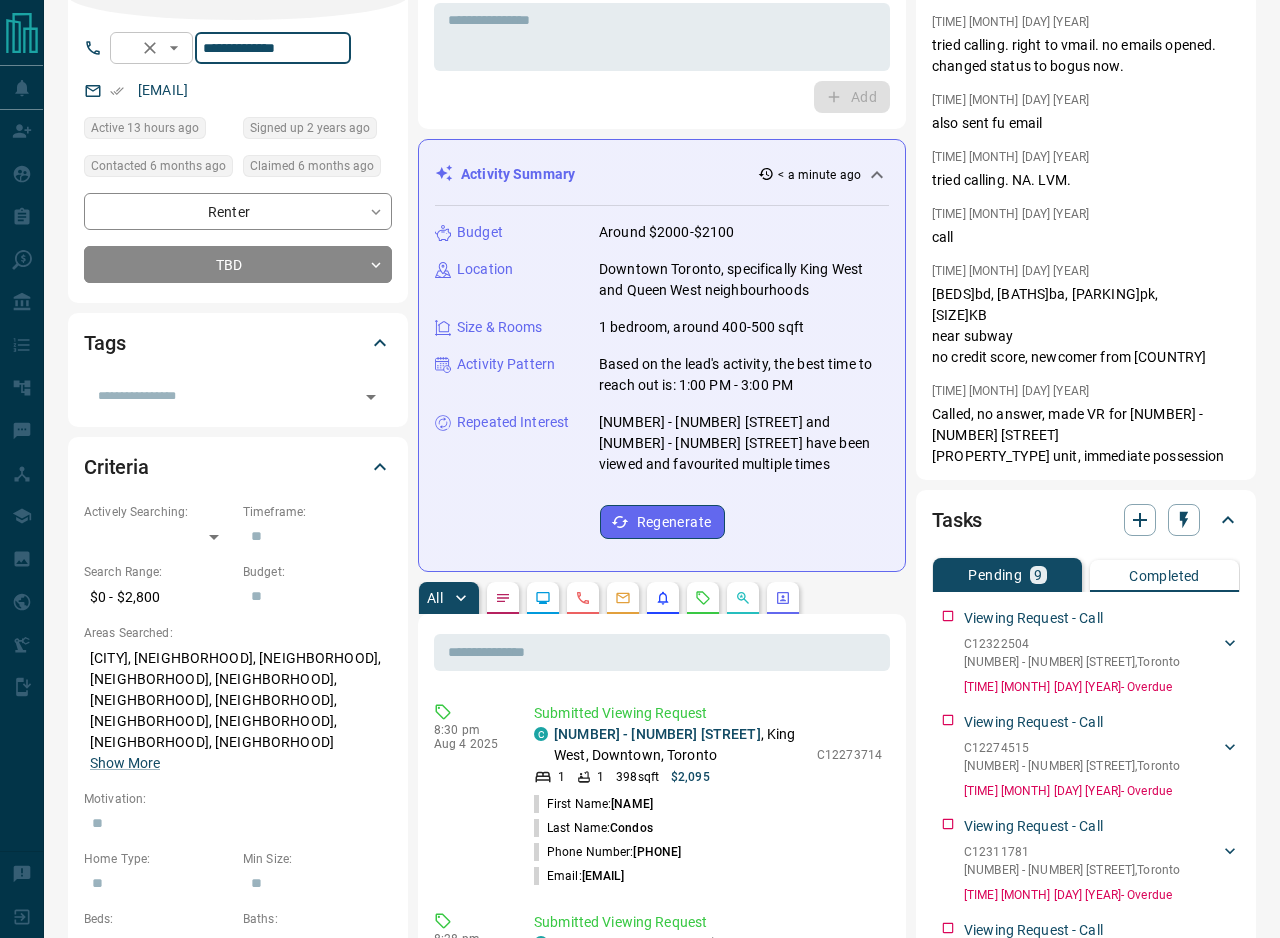 click on "****" at bounding box center [122, 47] 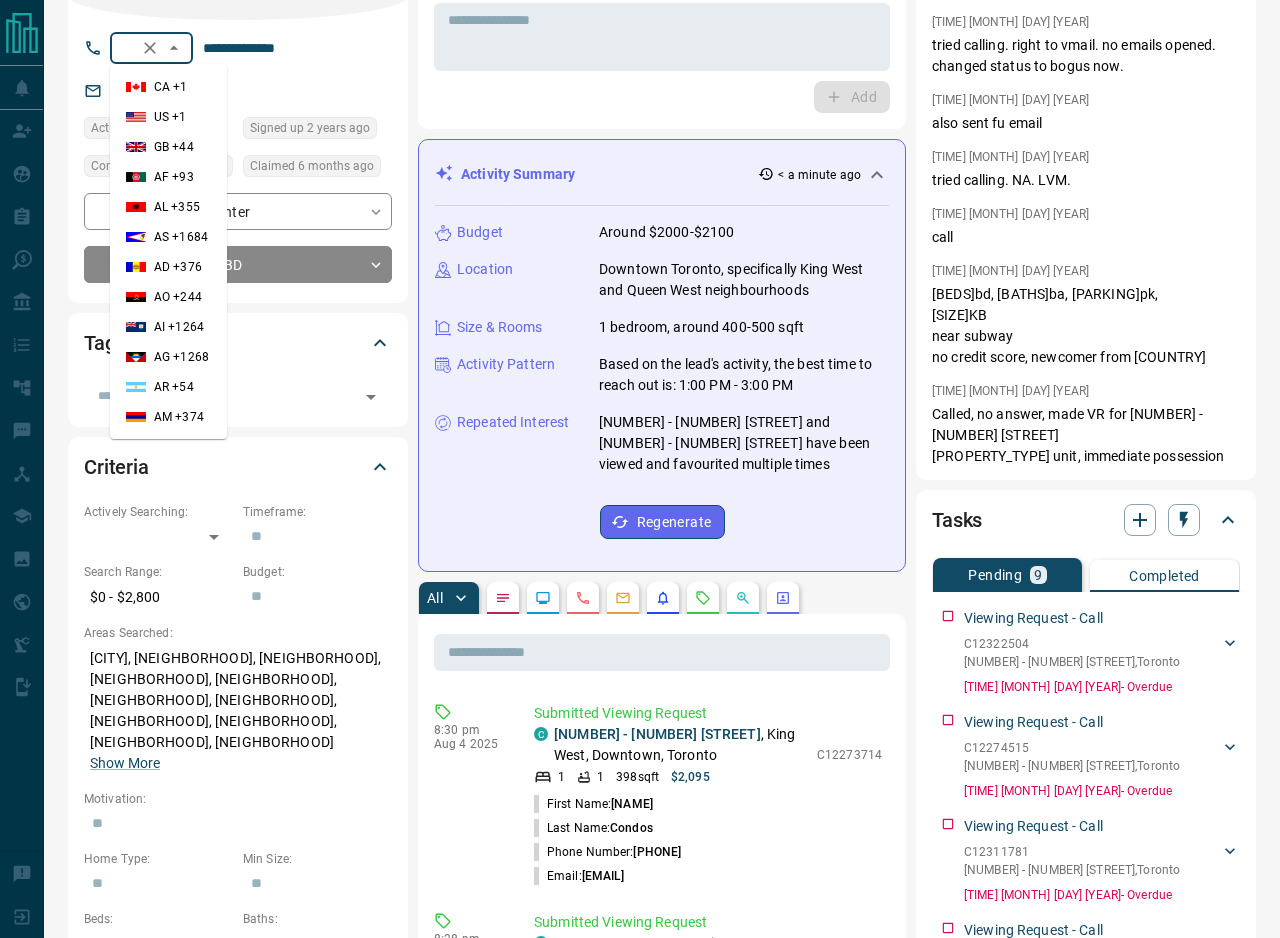 scroll, scrollTop: 5843, scrollLeft: 0, axis: vertical 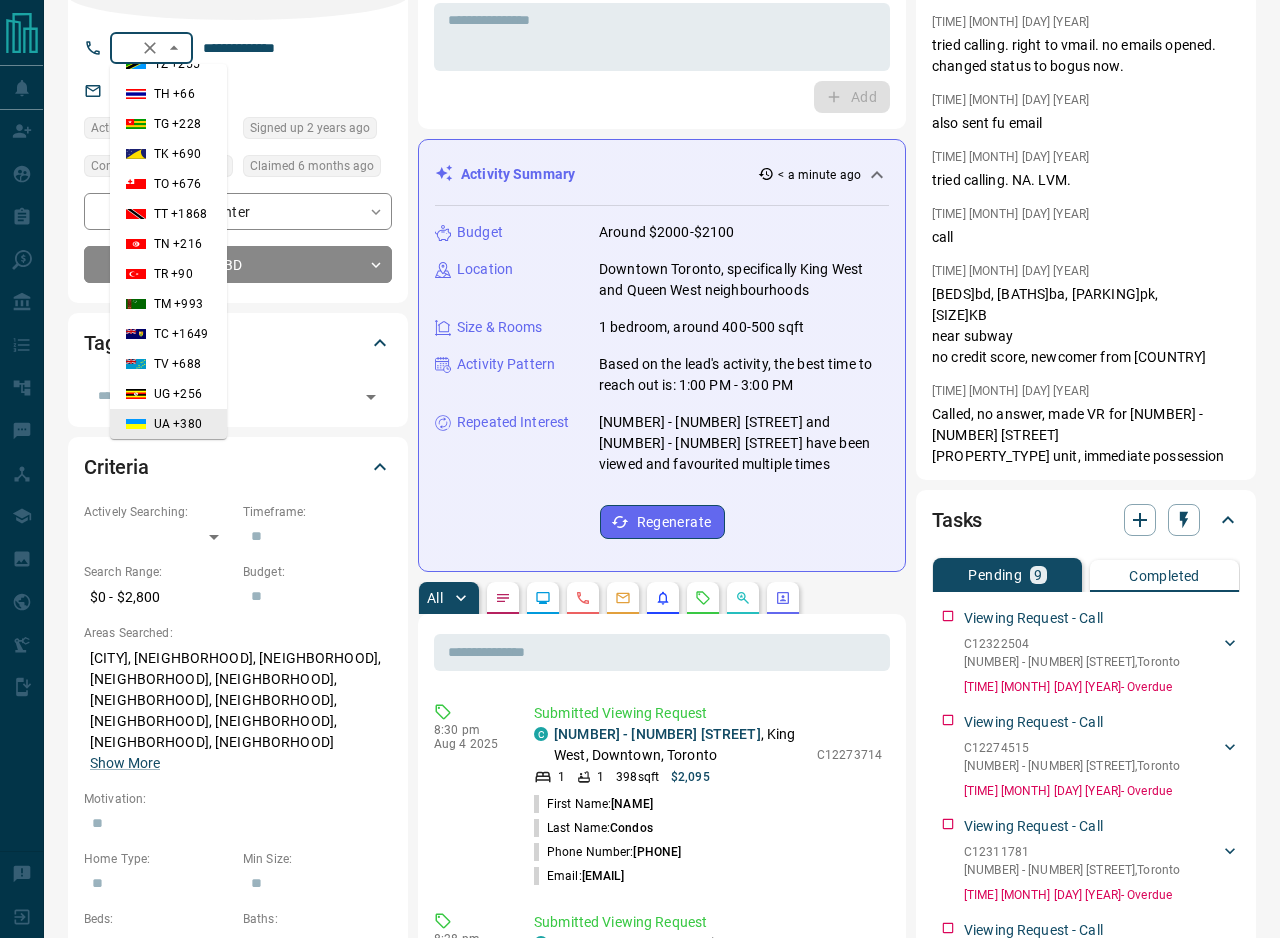 click 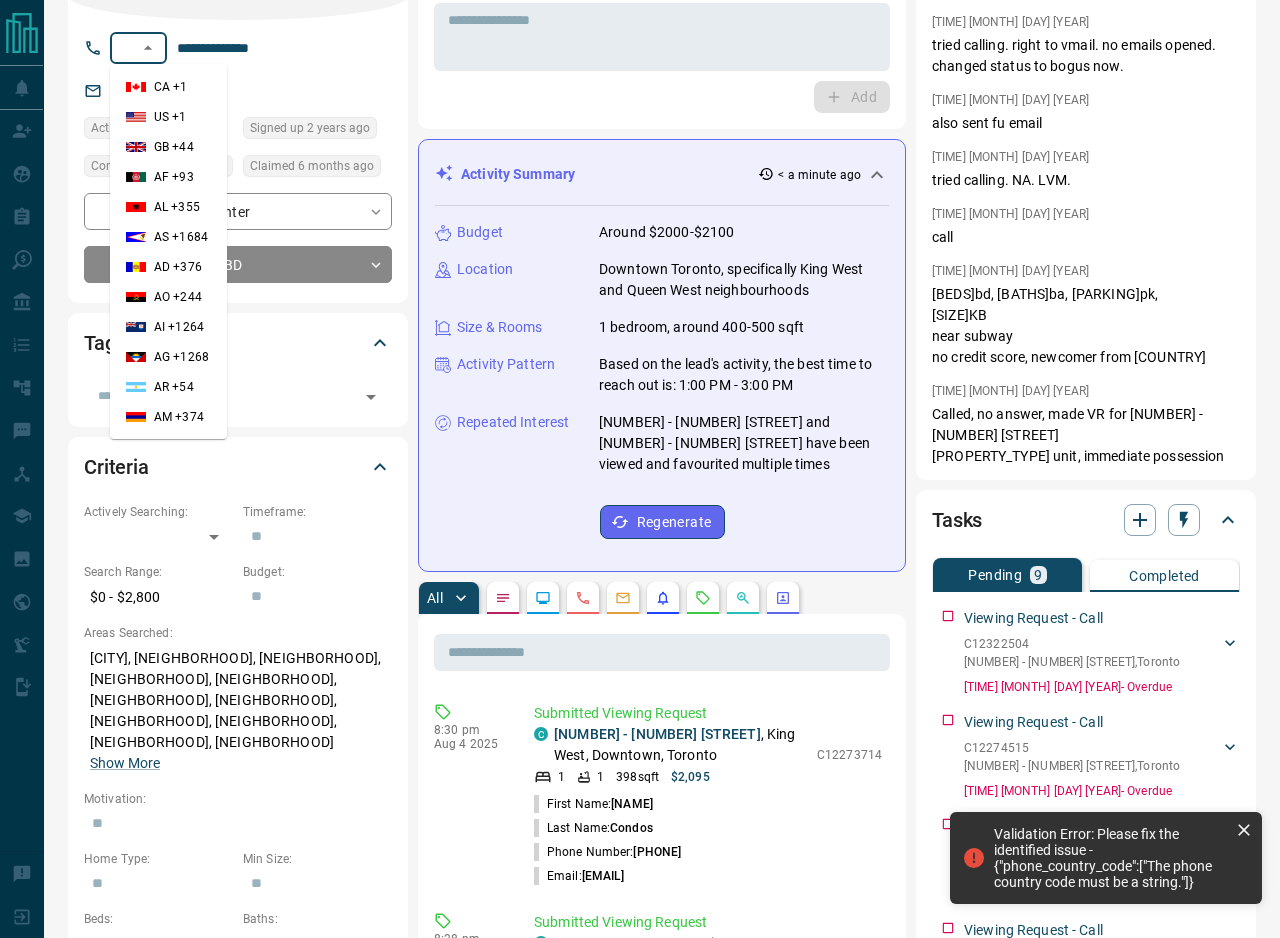 click at bounding box center (122, 47) 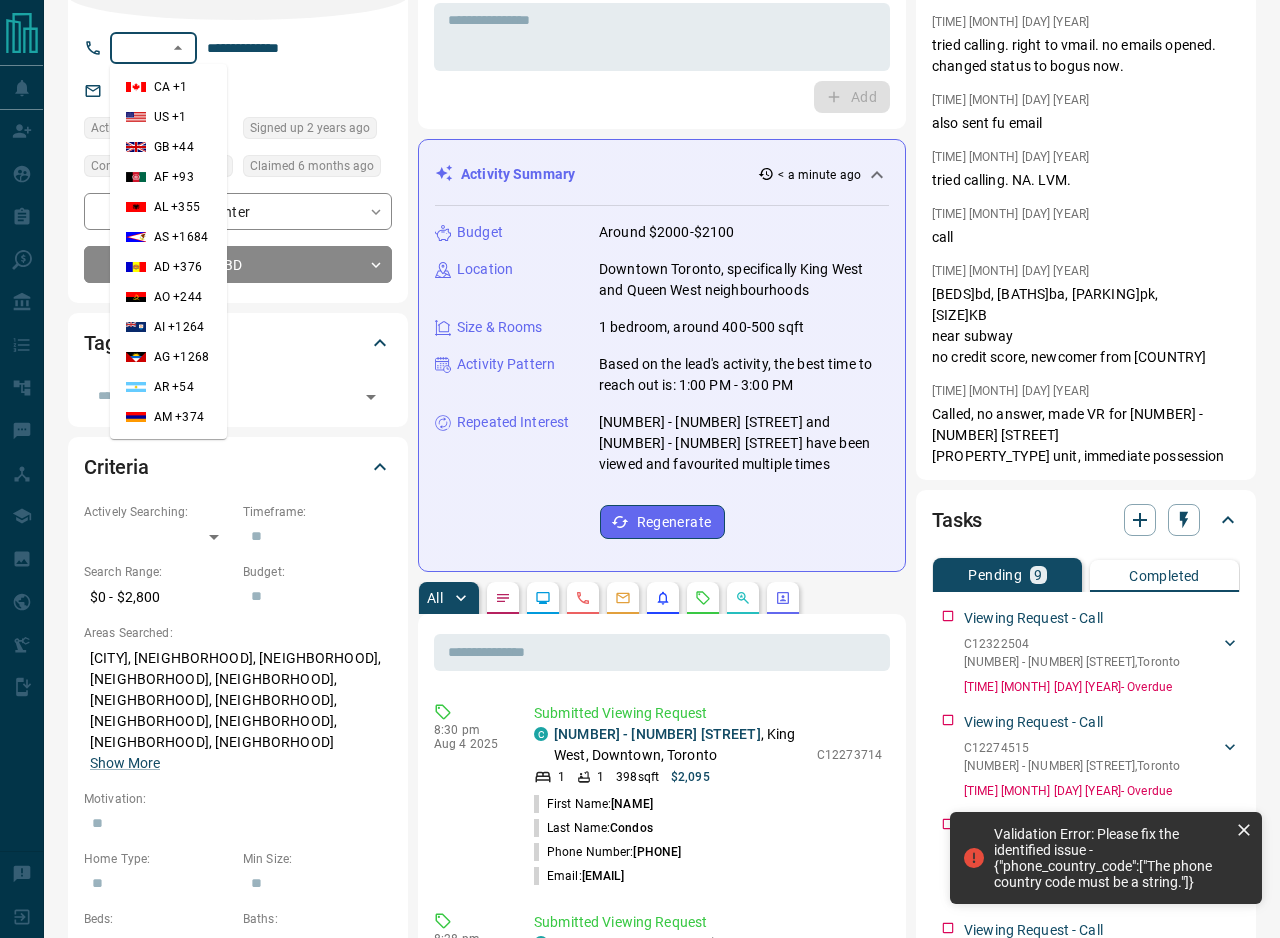 click on "CA   +1" at bounding box center (171, 87) 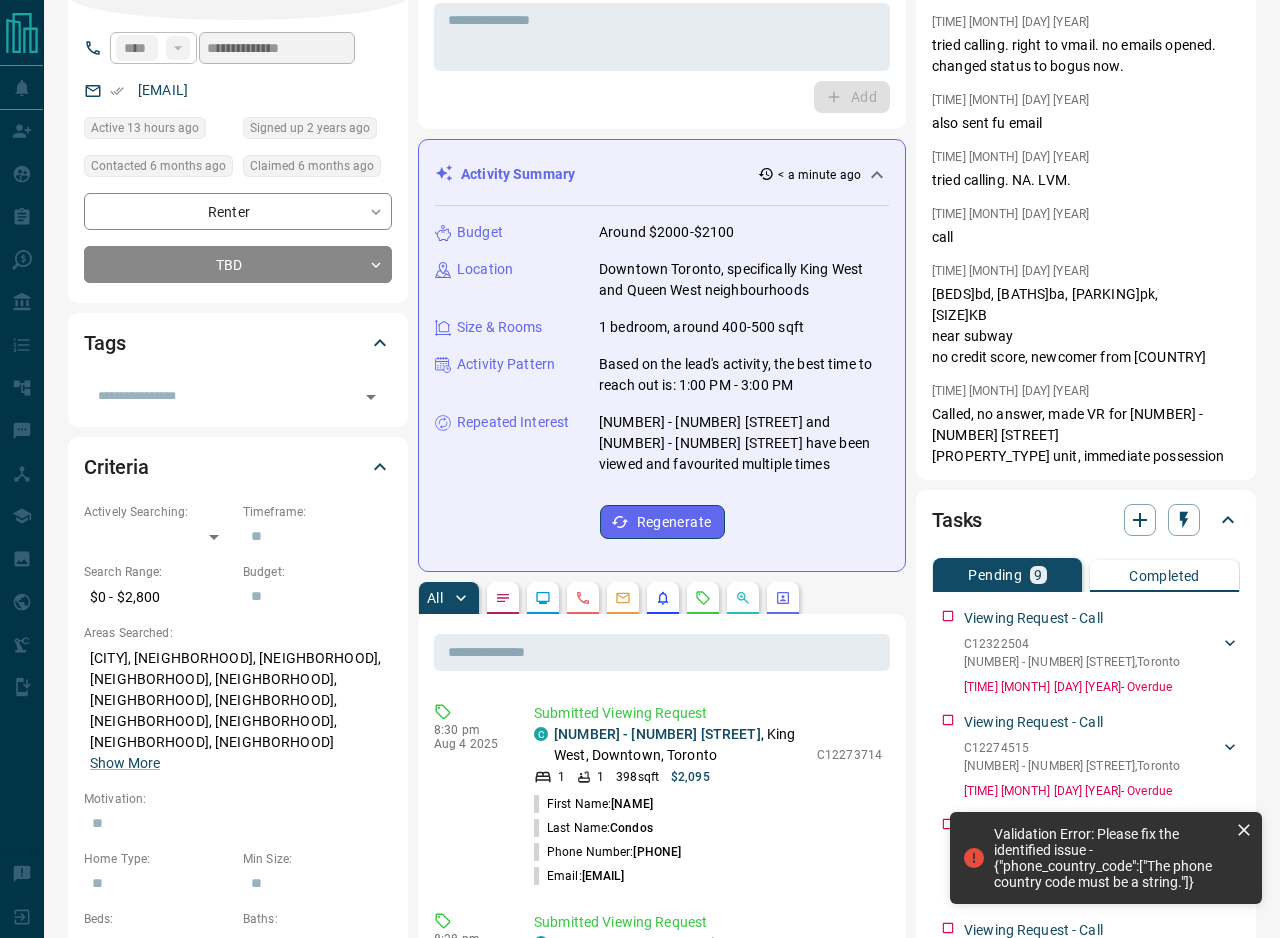 type on "**" 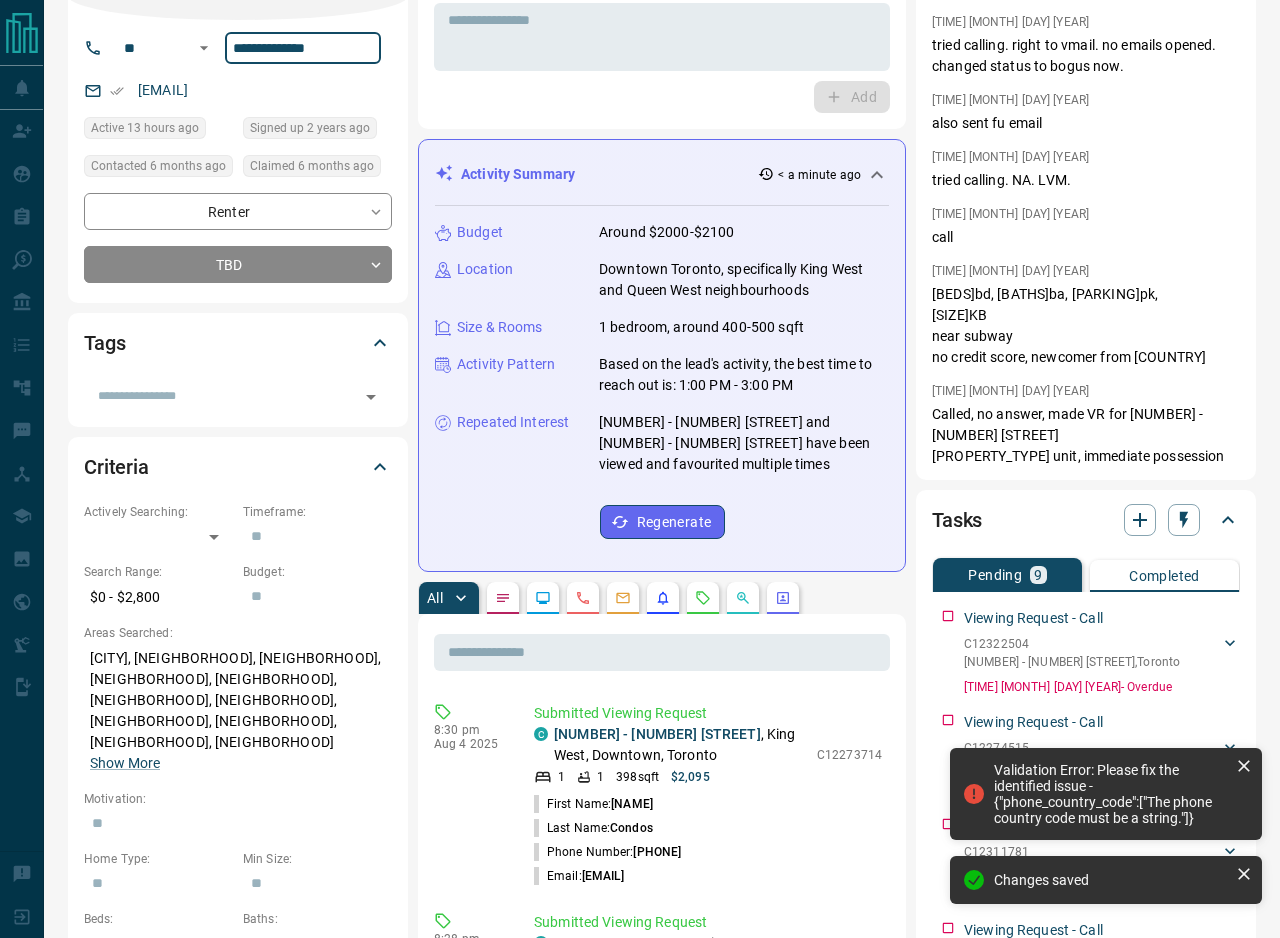 click on "**********" at bounding box center (303, 48) 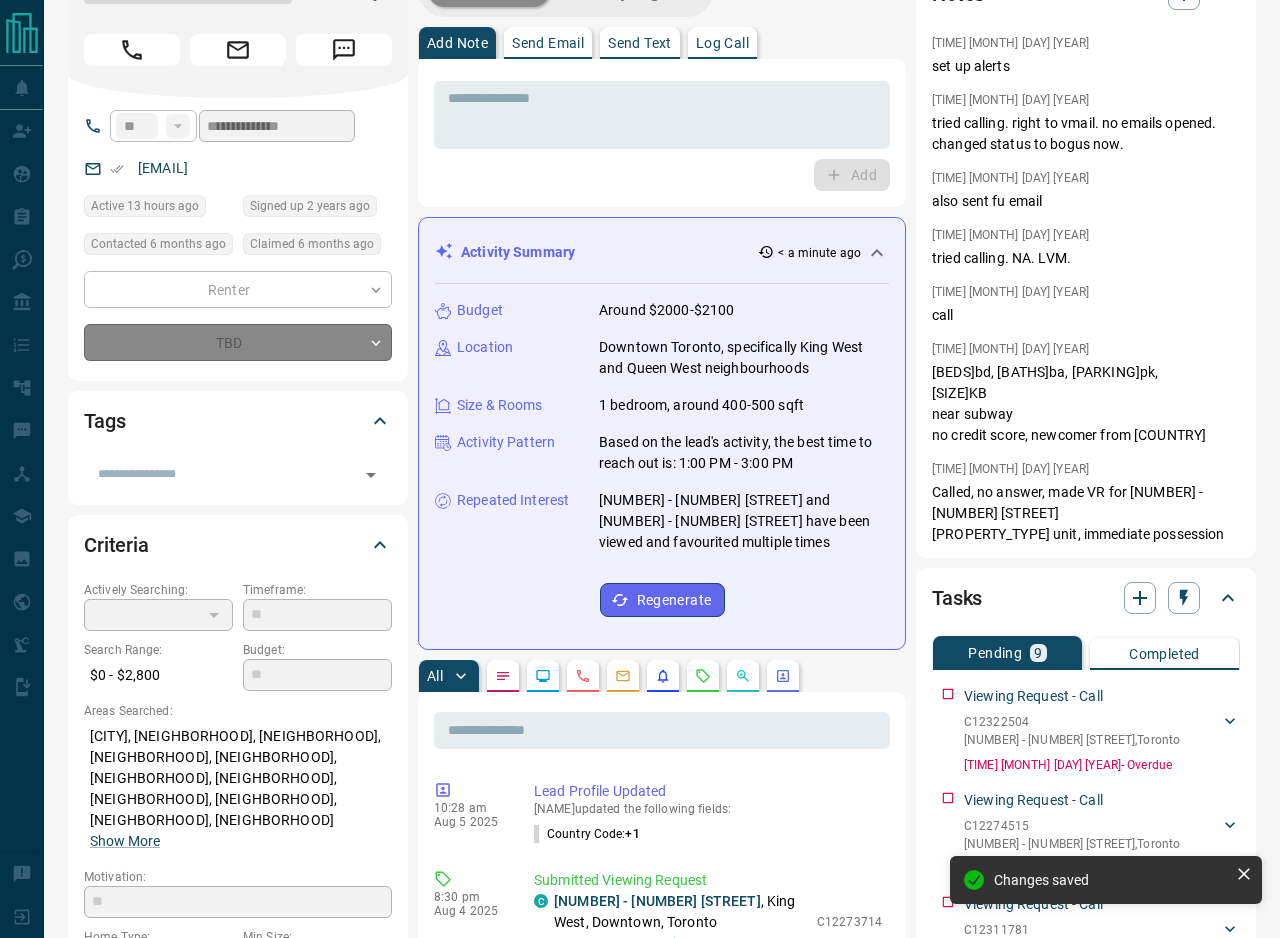 scroll, scrollTop: 56, scrollLeft: 0, axis: vertical 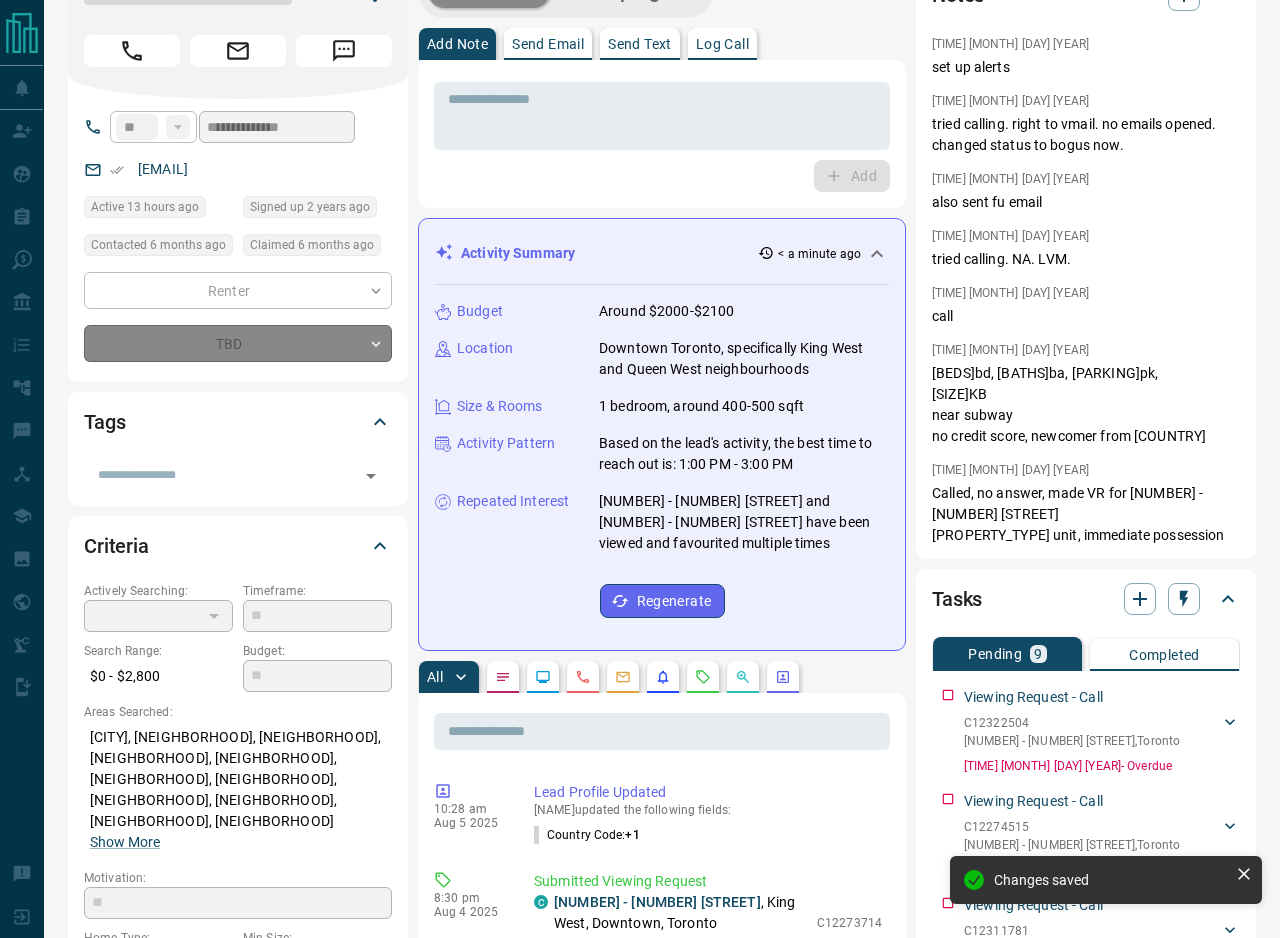 type on "**********" 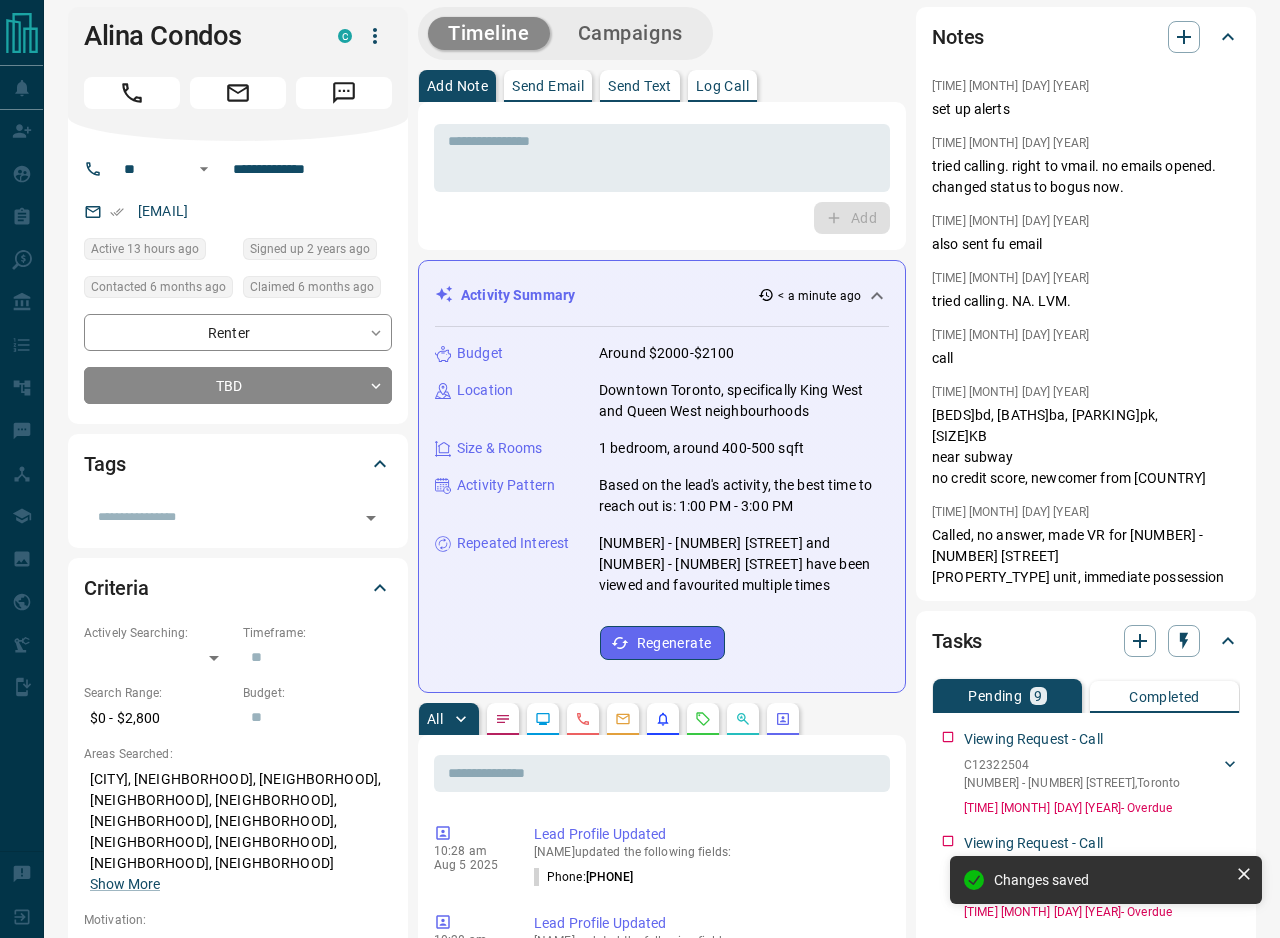 scroll, scrollTop: 0, scrollLeft: 0, axis: both 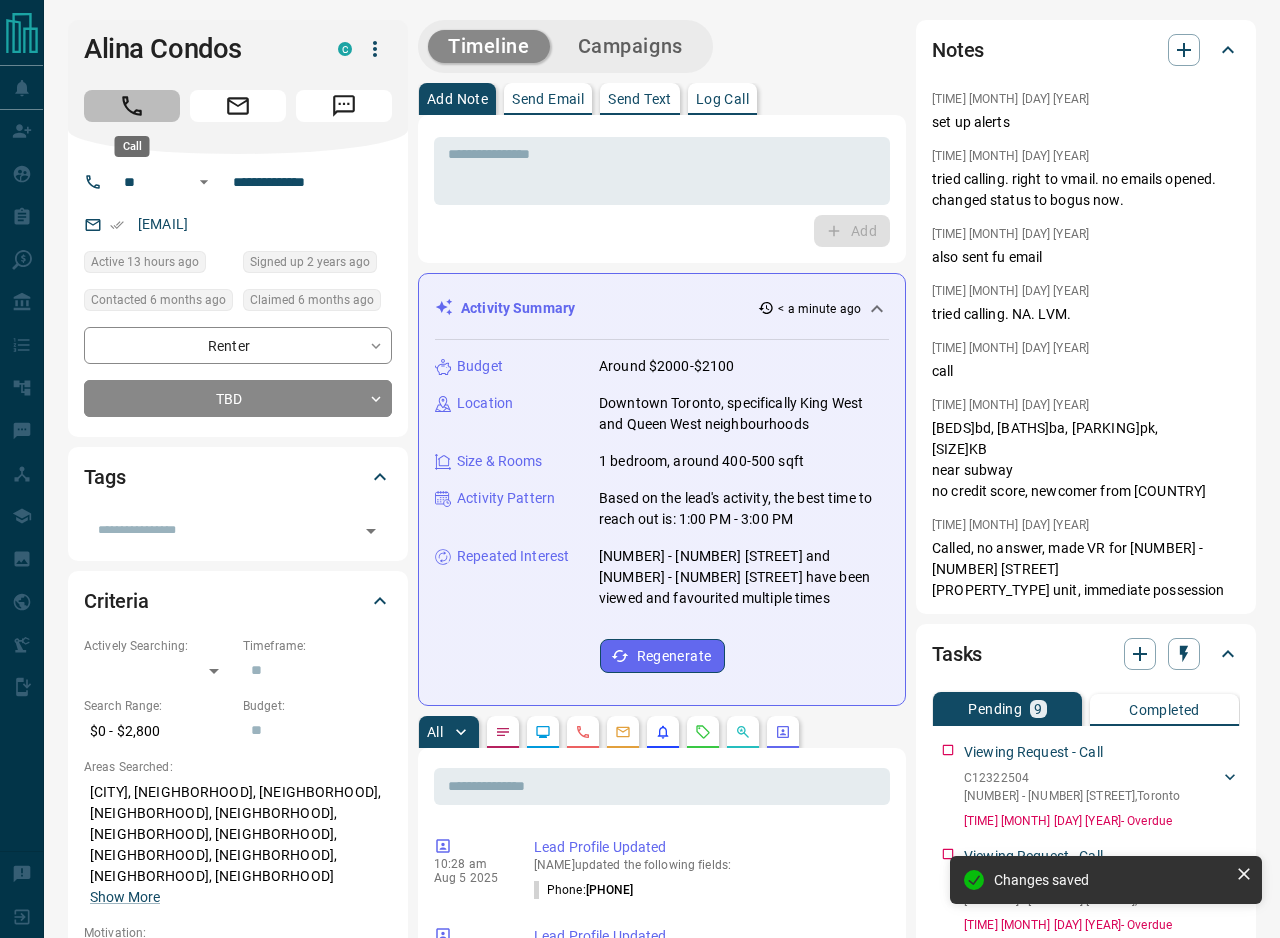 click 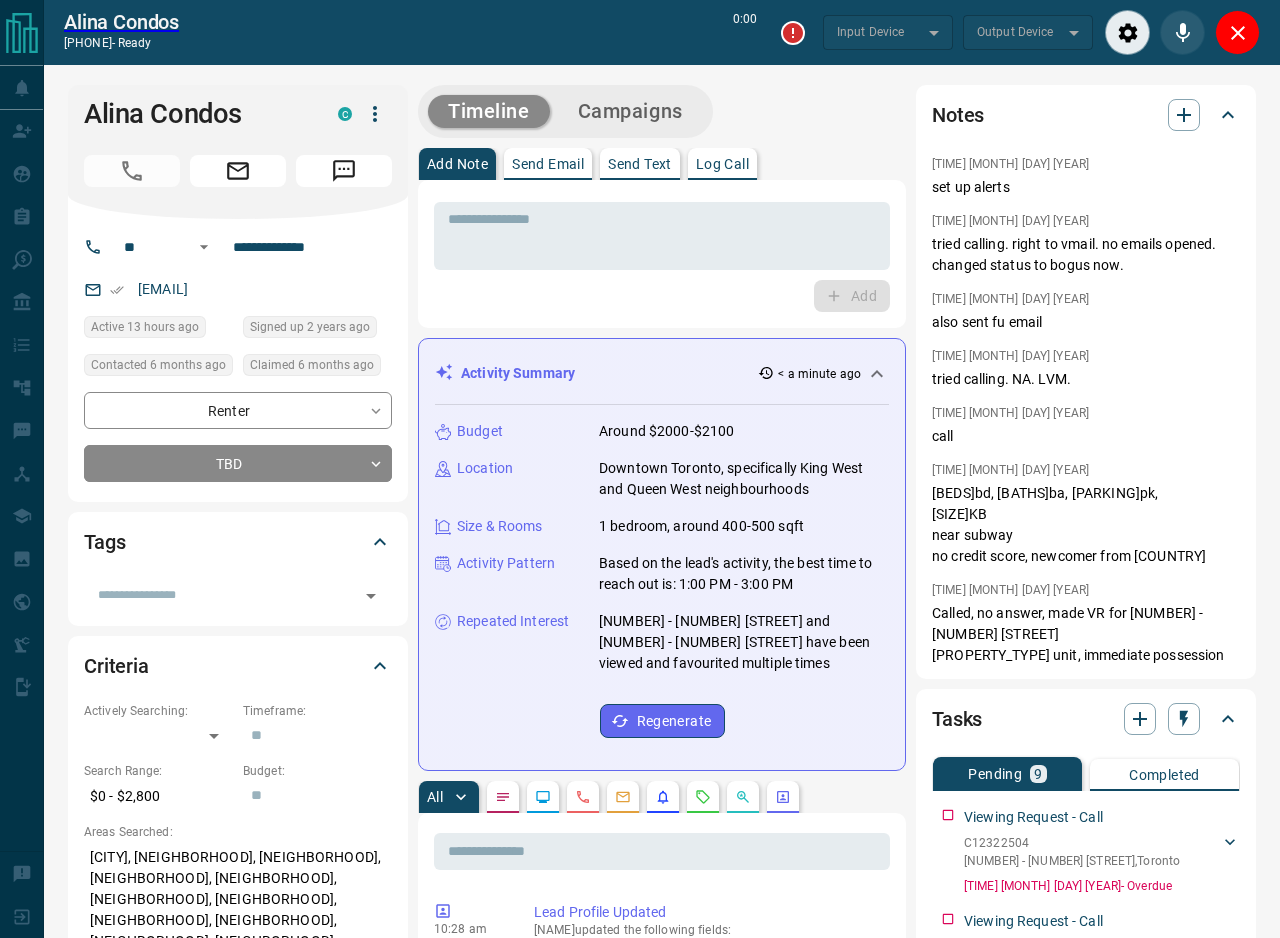 type on "*******" 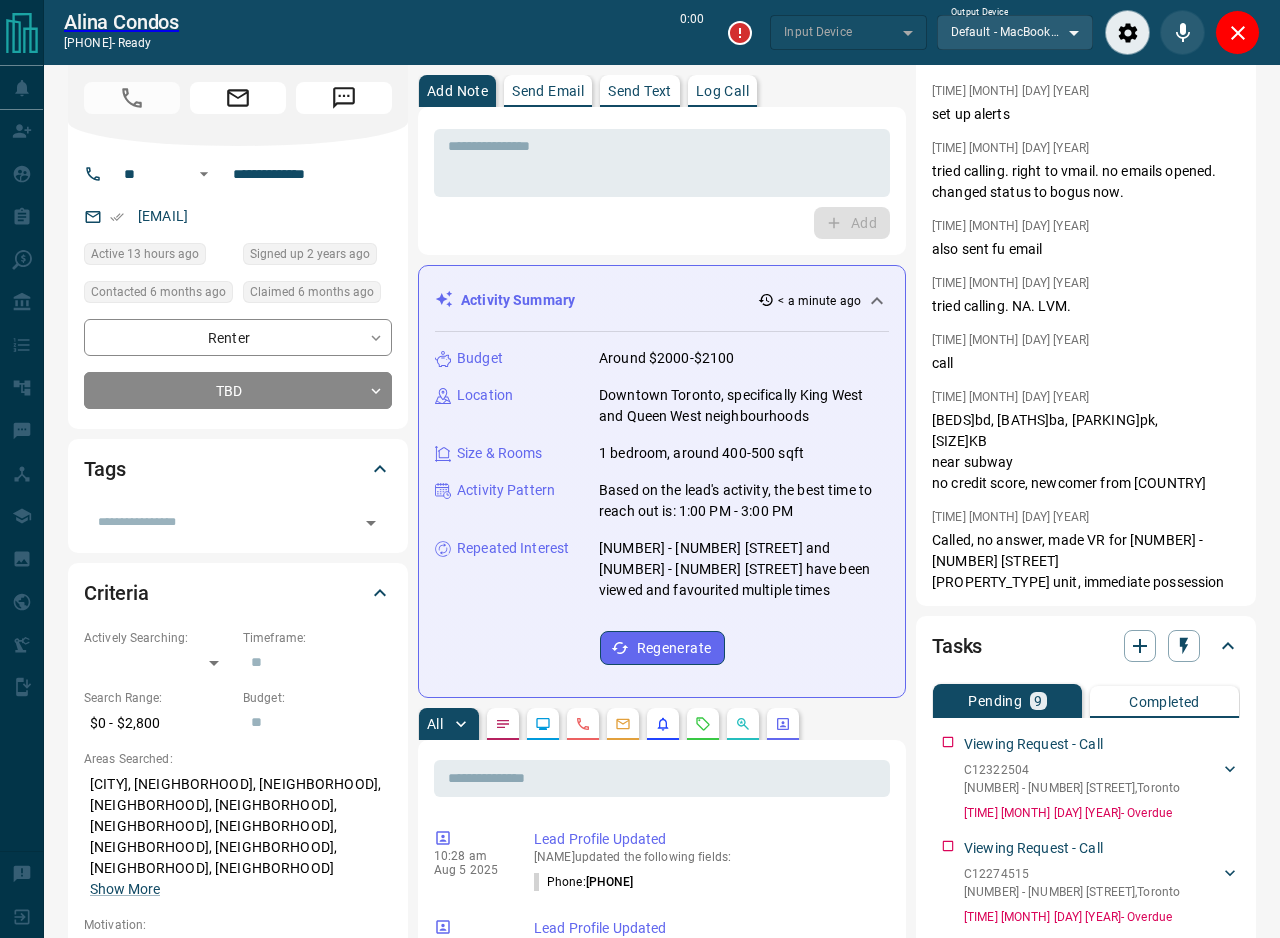 scroll, scrollTop: 78, scrollLeft: 0, axis: vertical 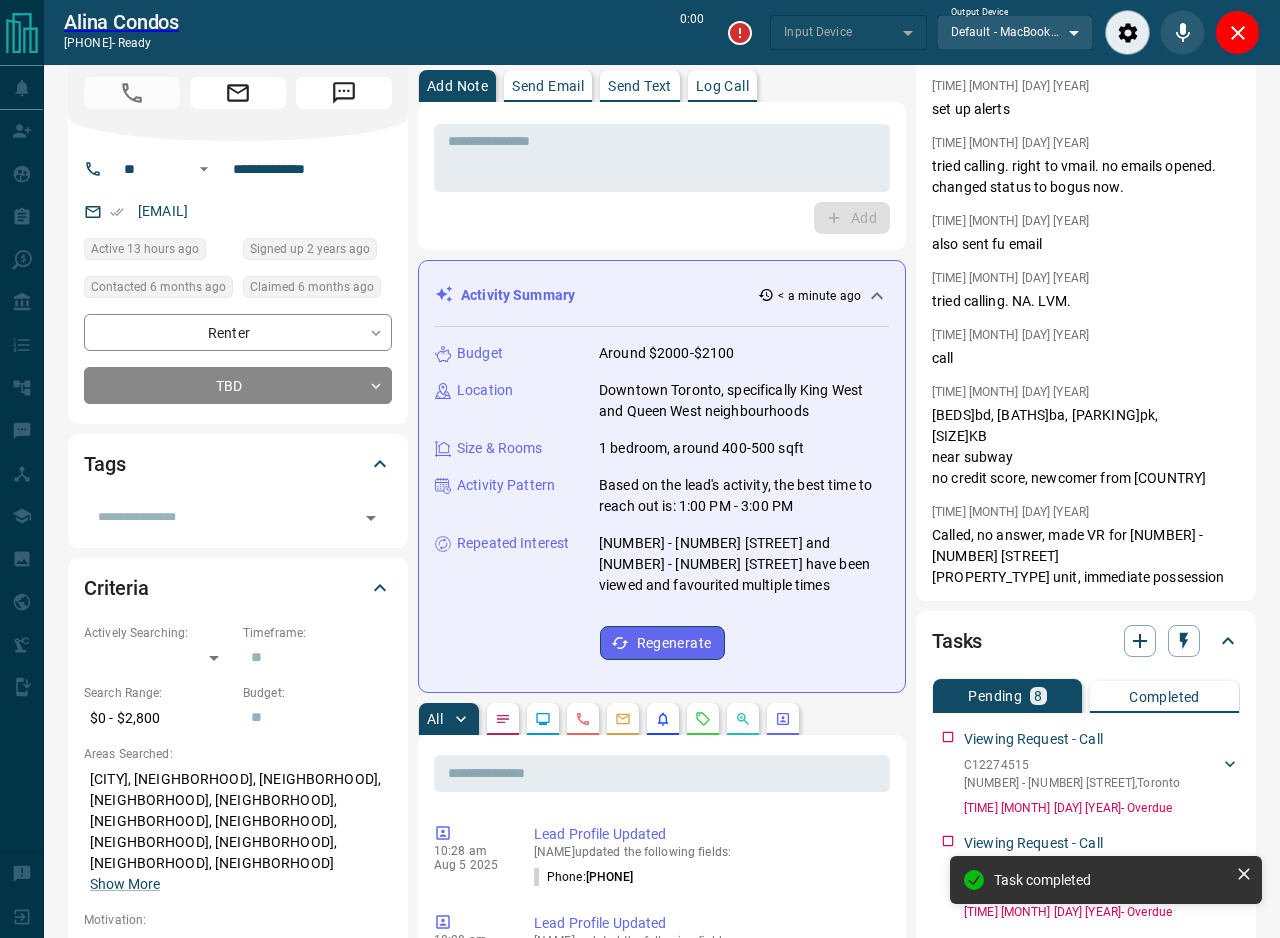 type on "*******" 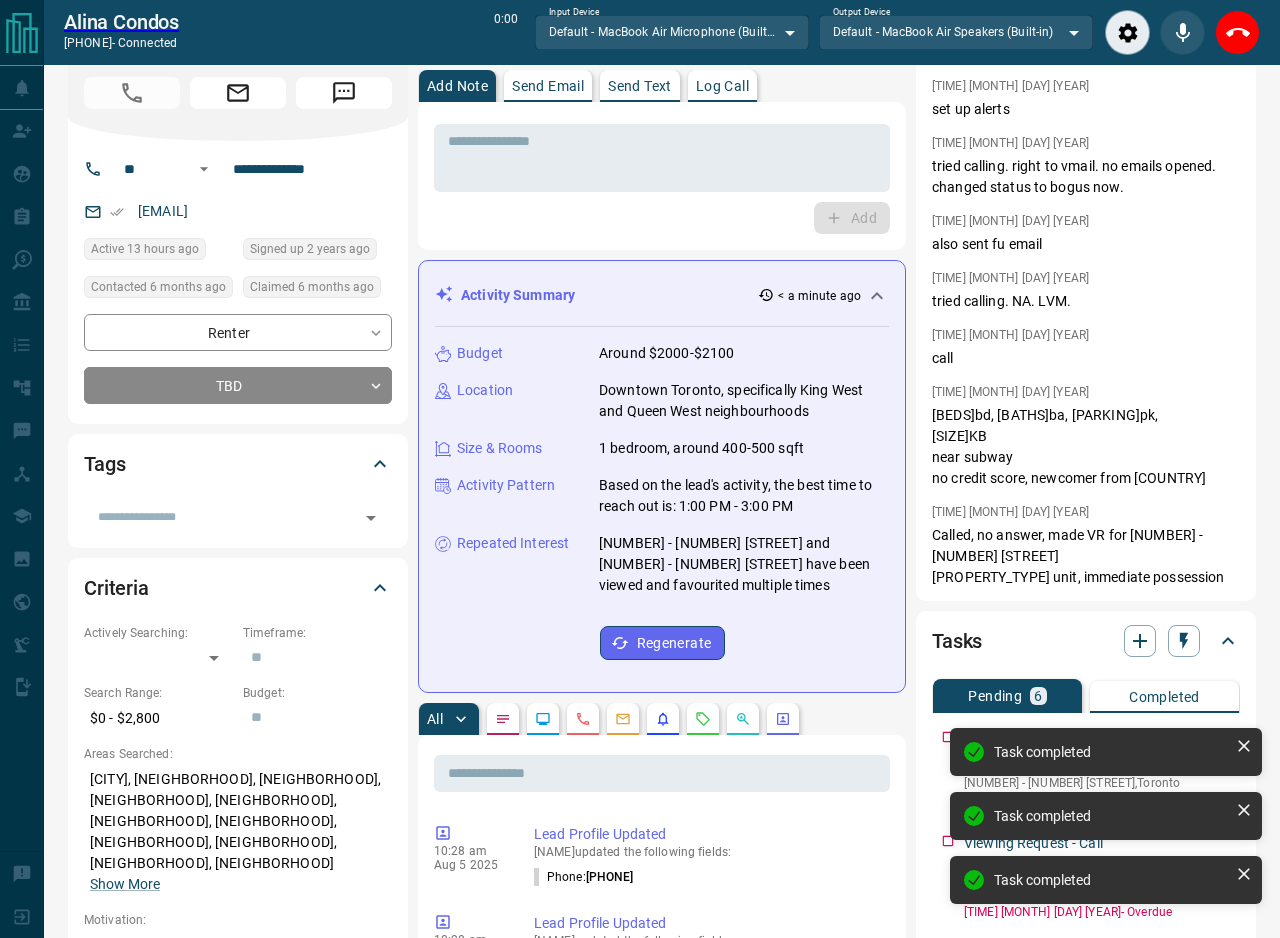 click on "Task completed" at bounding box center (1106, 752) 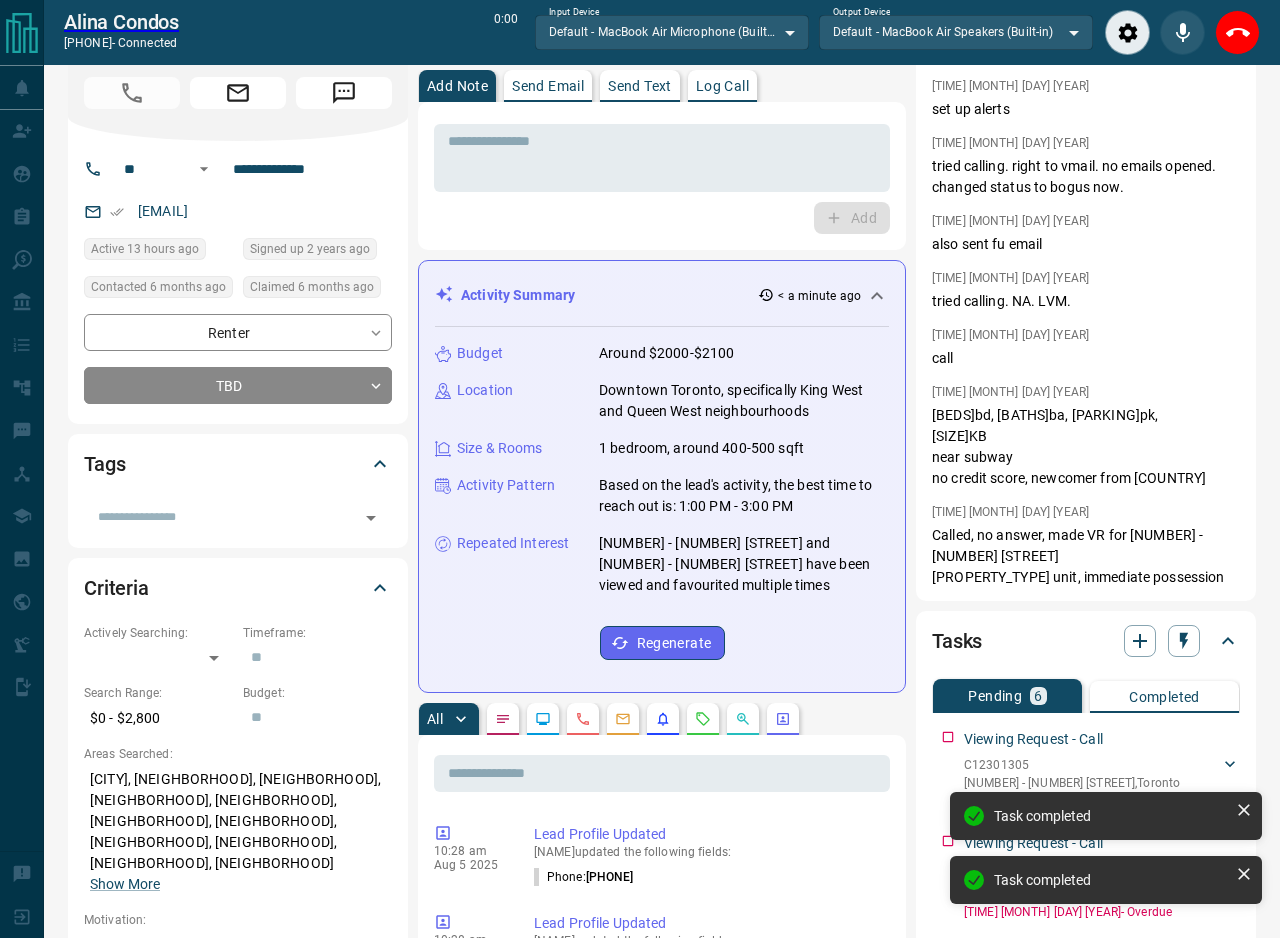 click on "Task completed Task completed Task completed" at bounding box center (1106, 824) 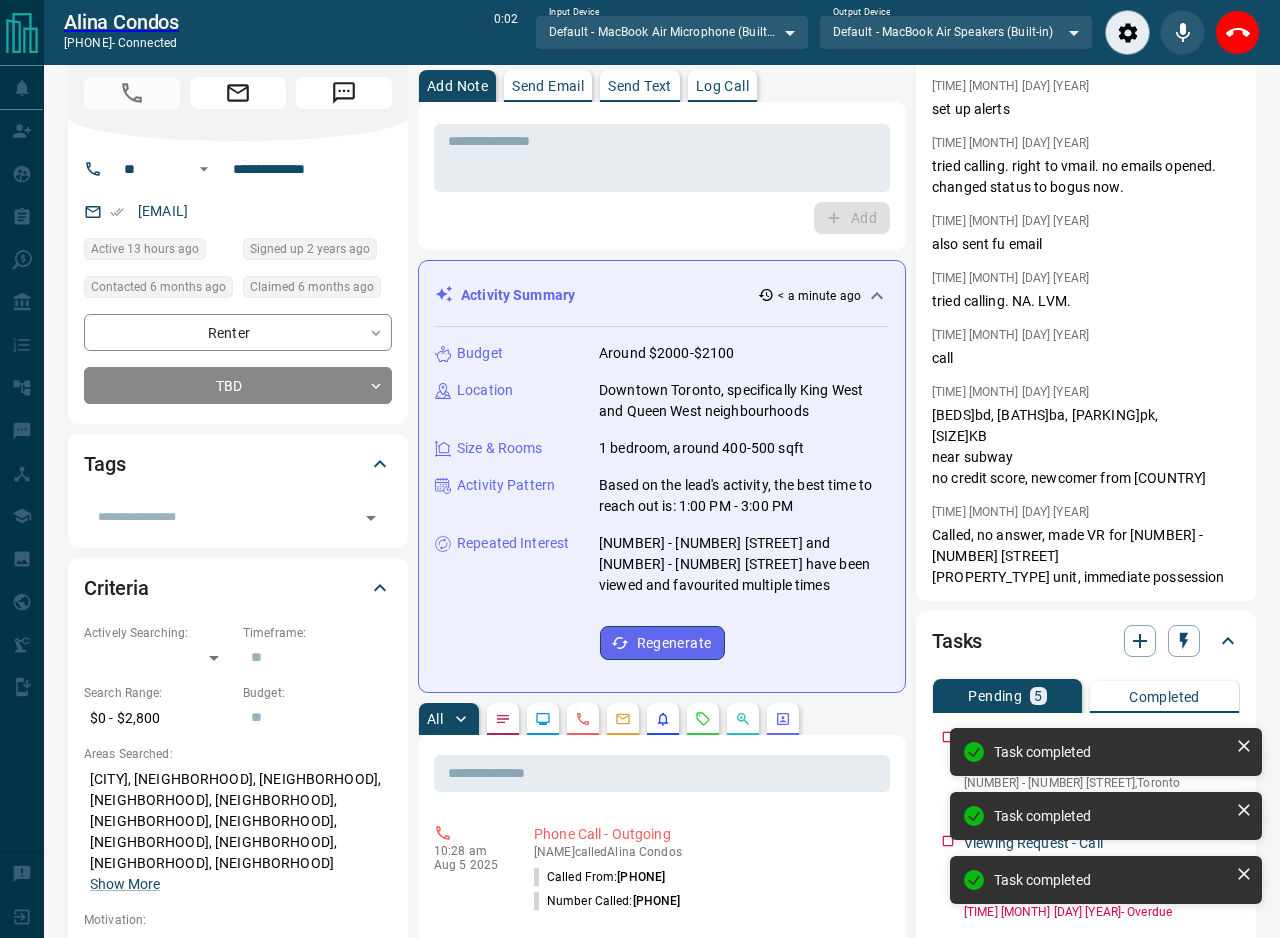 click on "Task completed Task completed Task completed" at bounding box center (1106, 824) 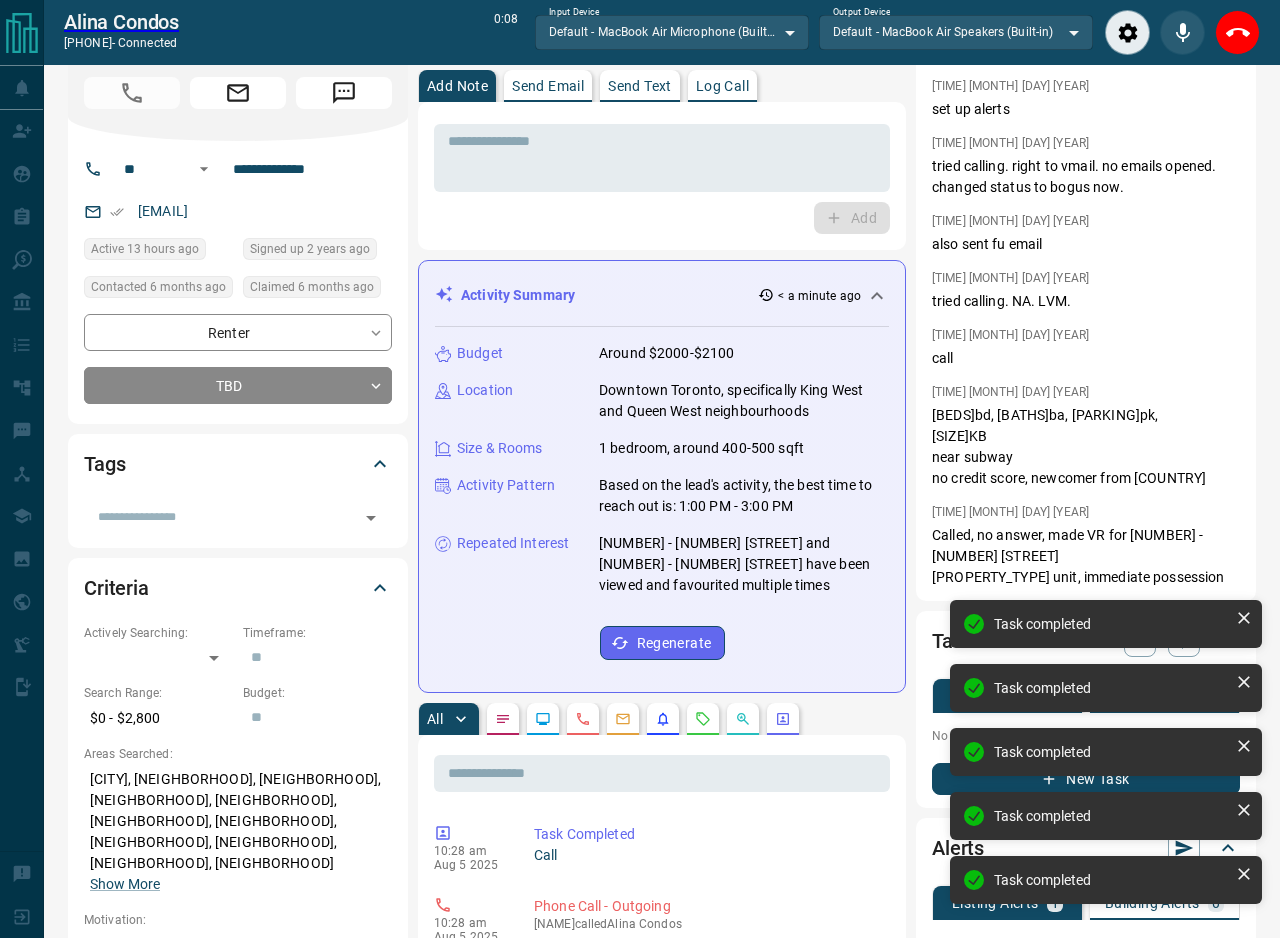 scroll, scrollTop: 0, scrollLeft: 0, axis: both 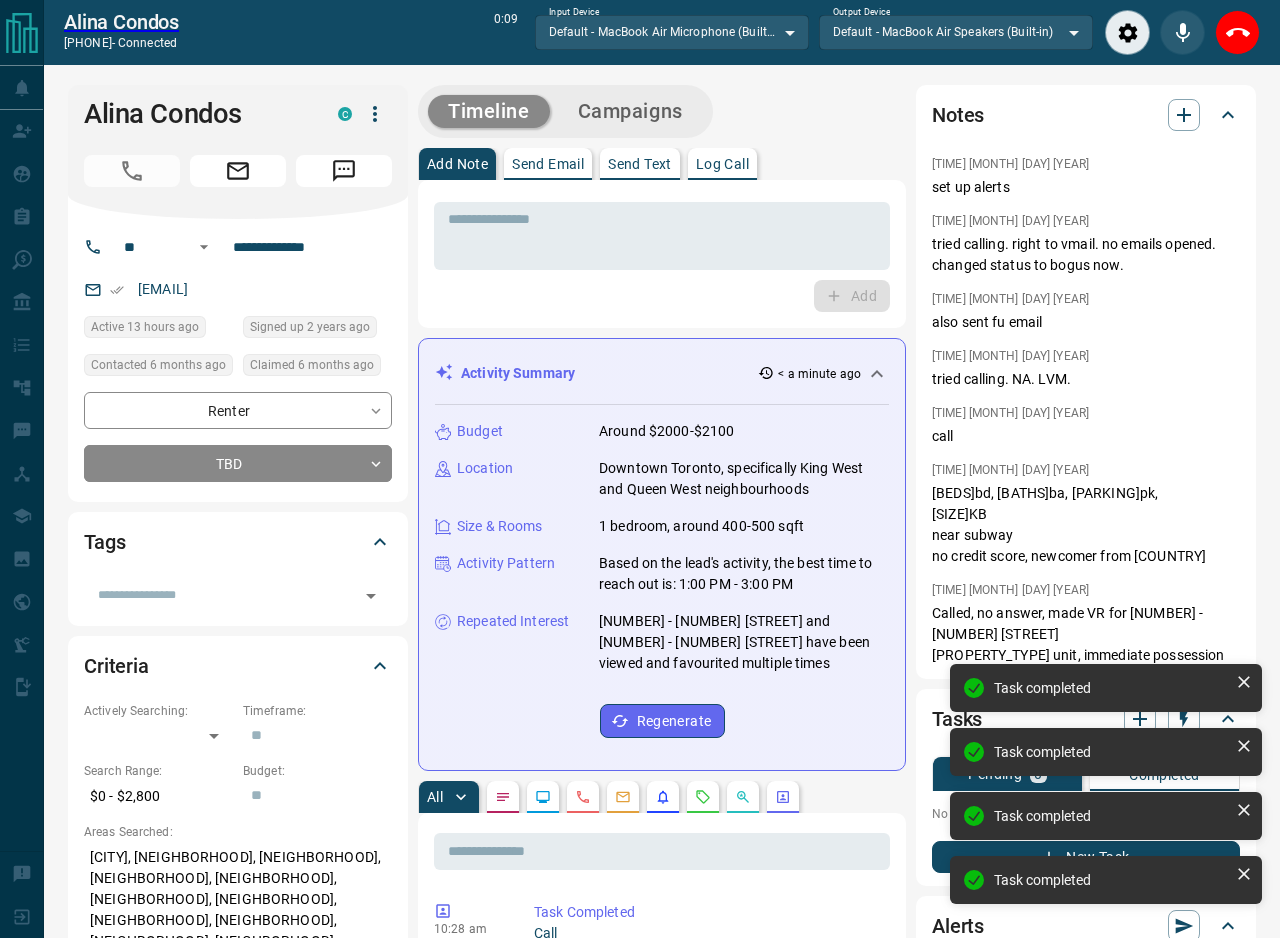 click on "Add" at bounding box center [662, 296] 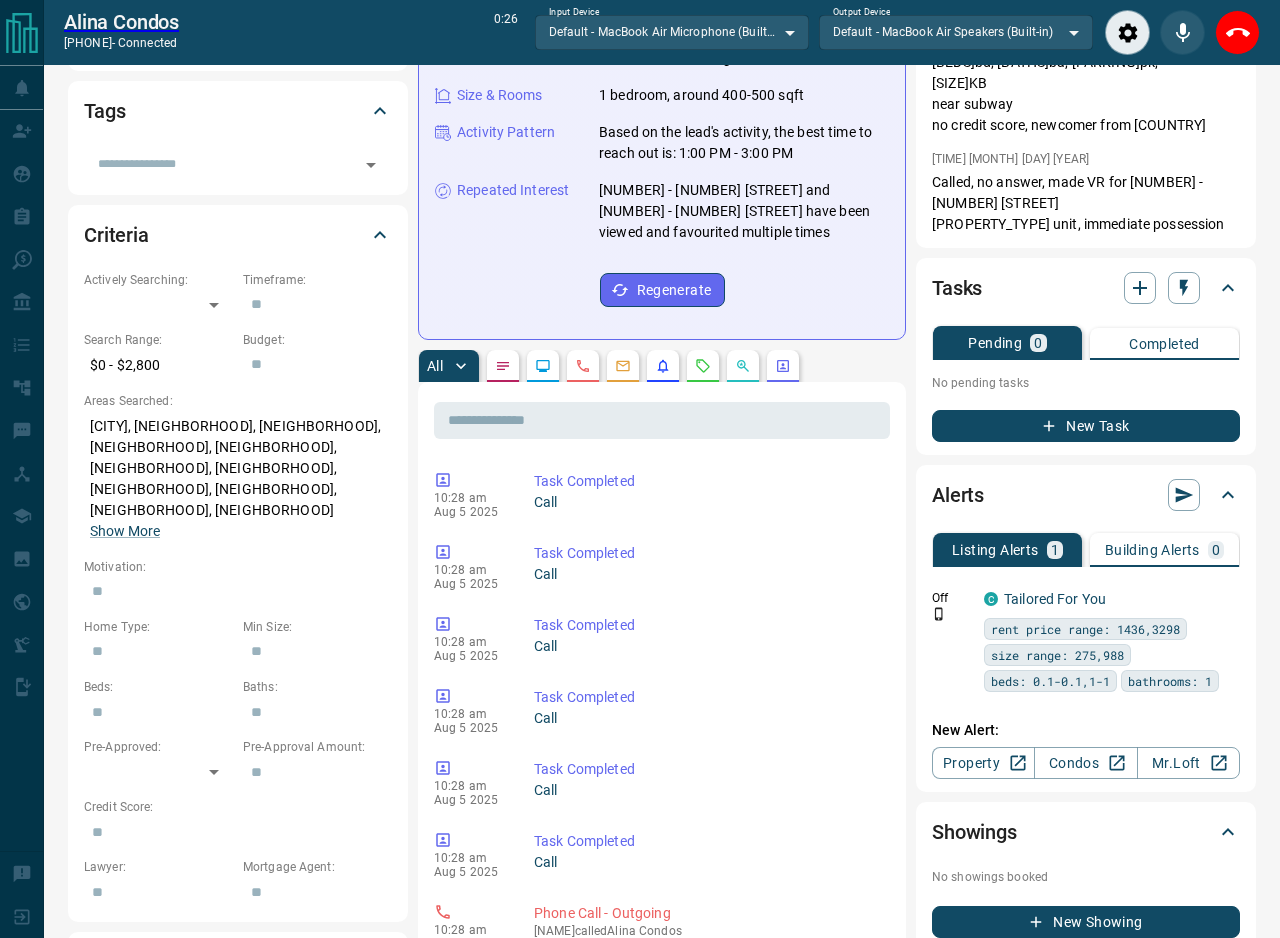scroll, scrollTop: 0, scrollLeft: 0, axis: both 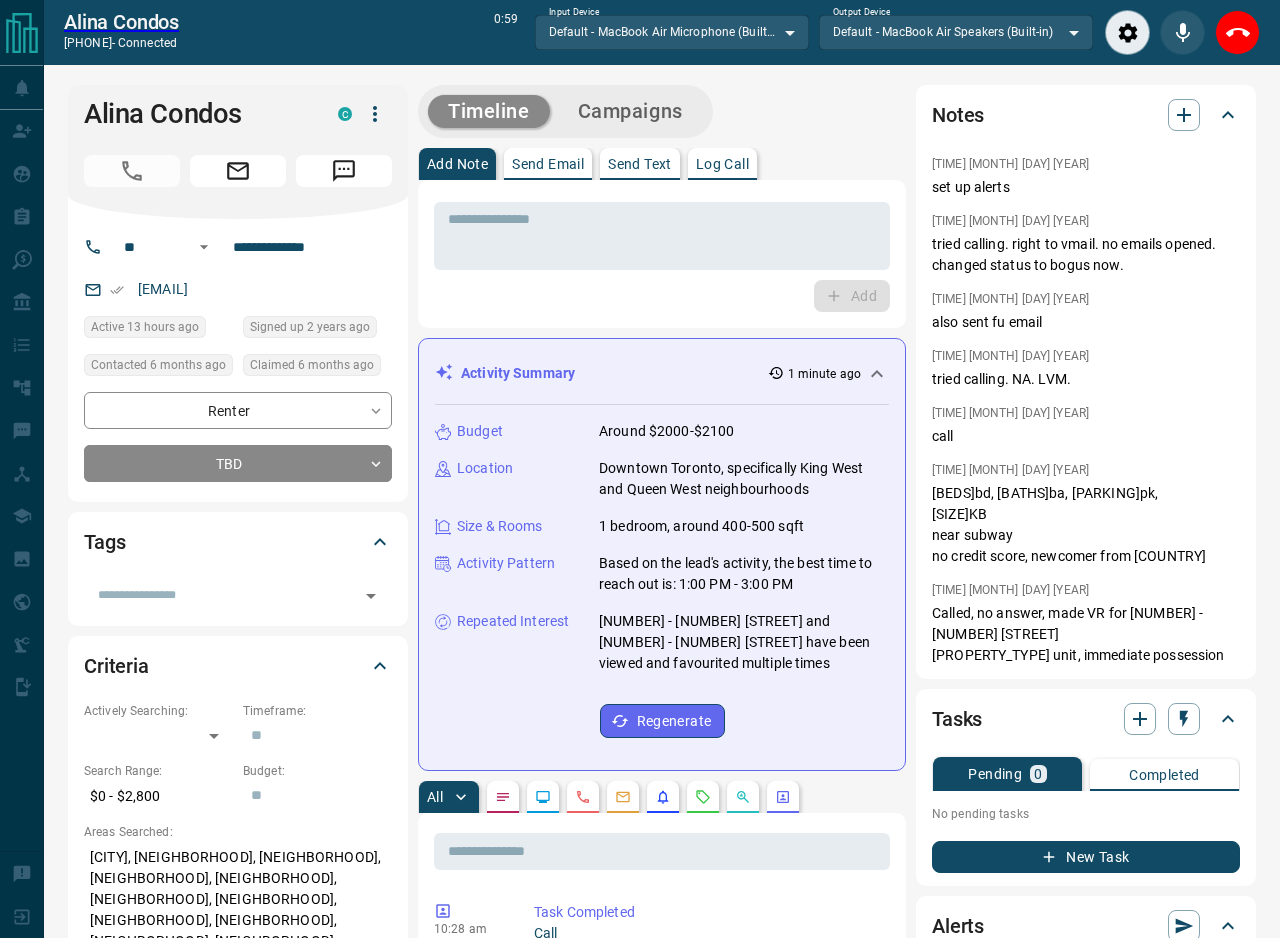 click on "Timeline Campaigns" at bounding box center (662, 111) 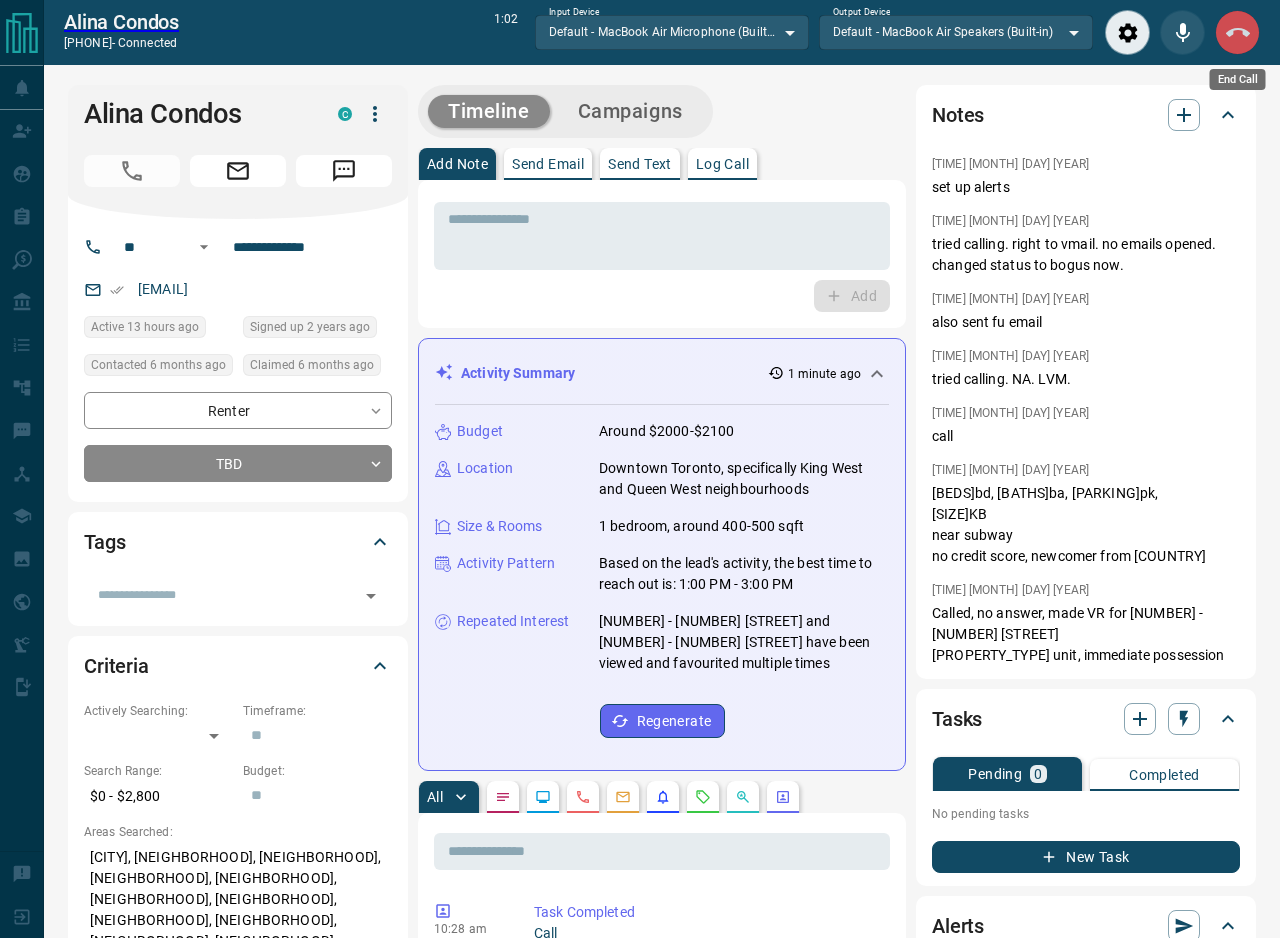 click 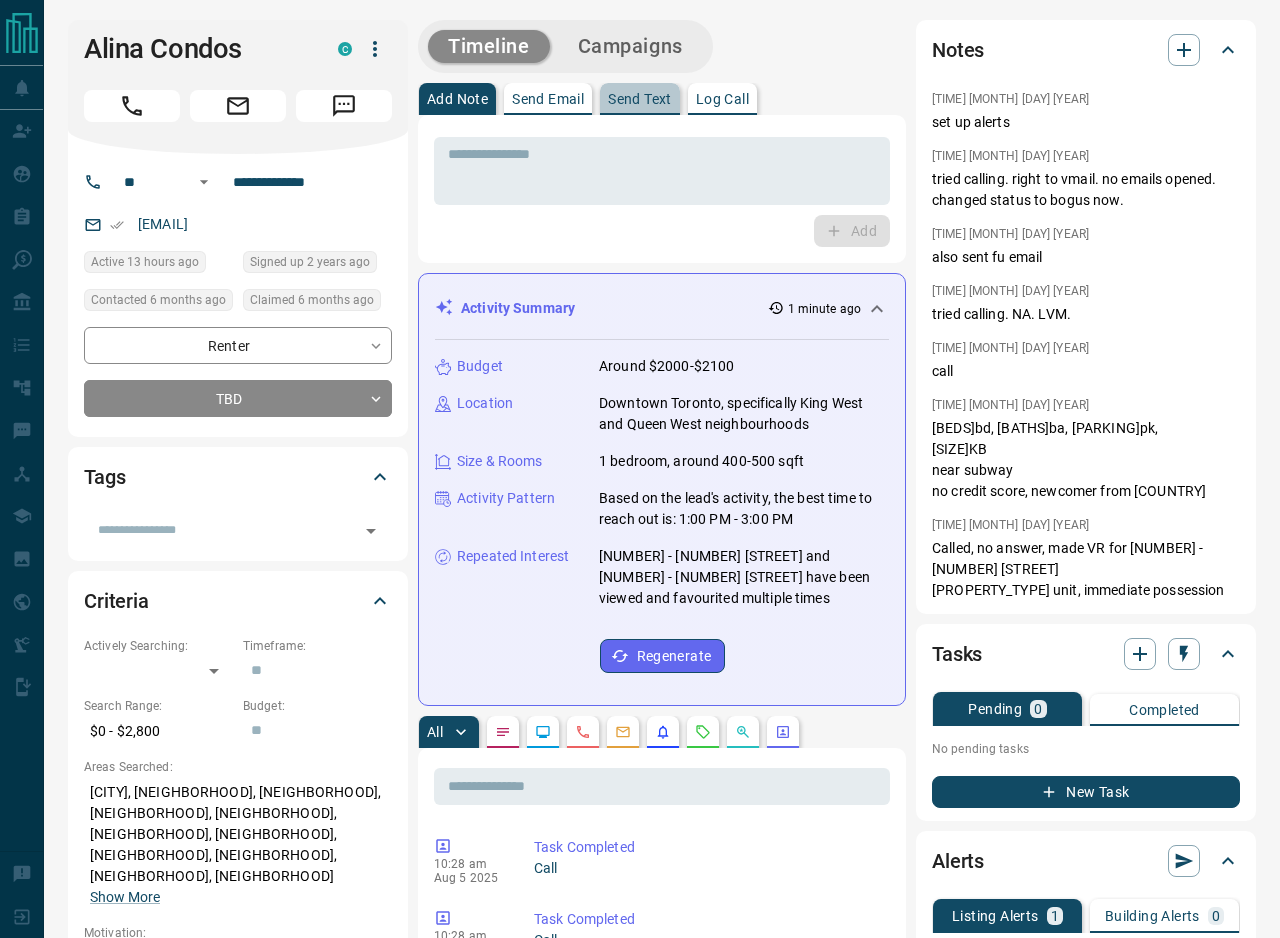 click on "Send Text" at bounding box center (640, 99) 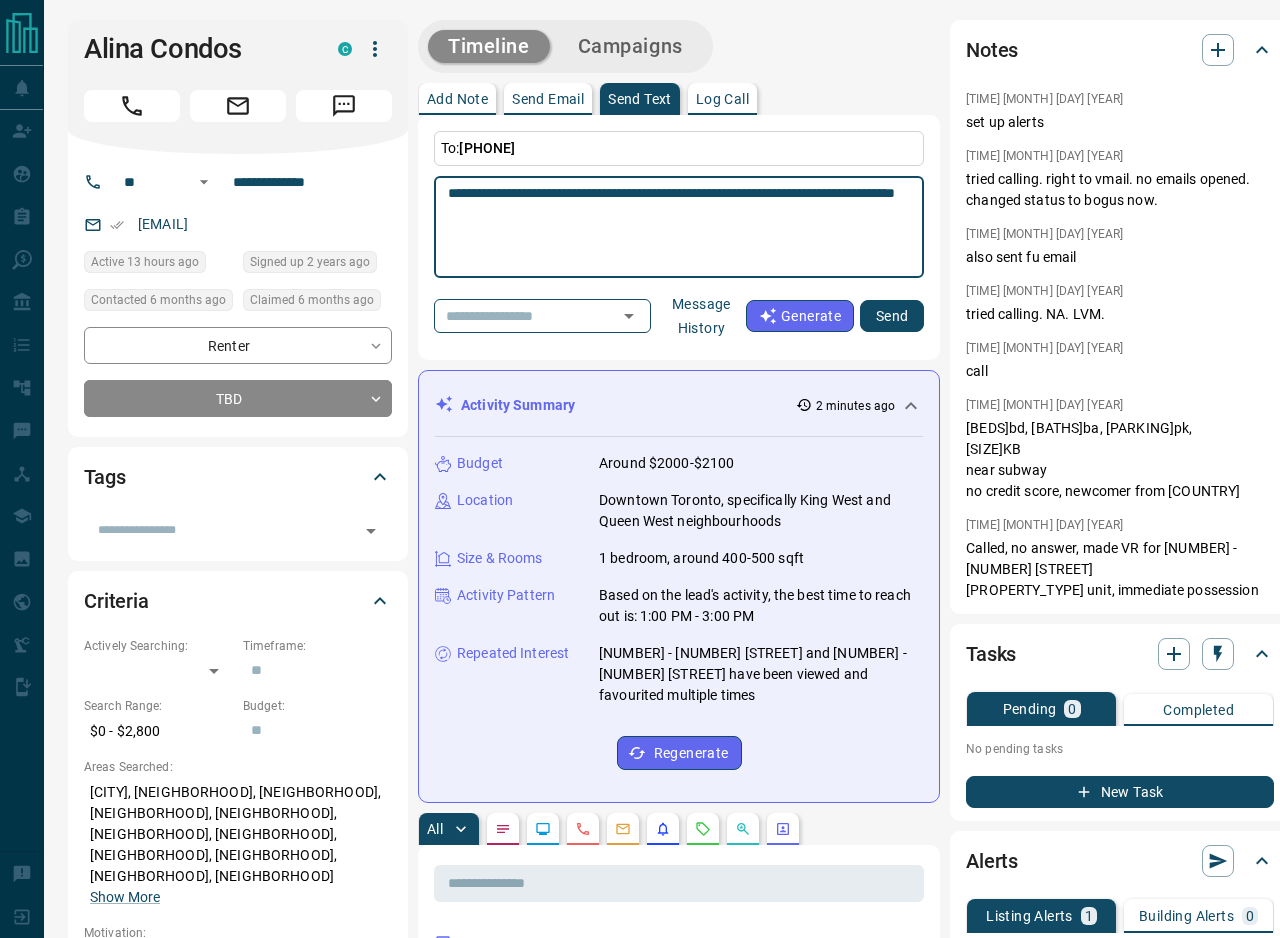type on "**********" 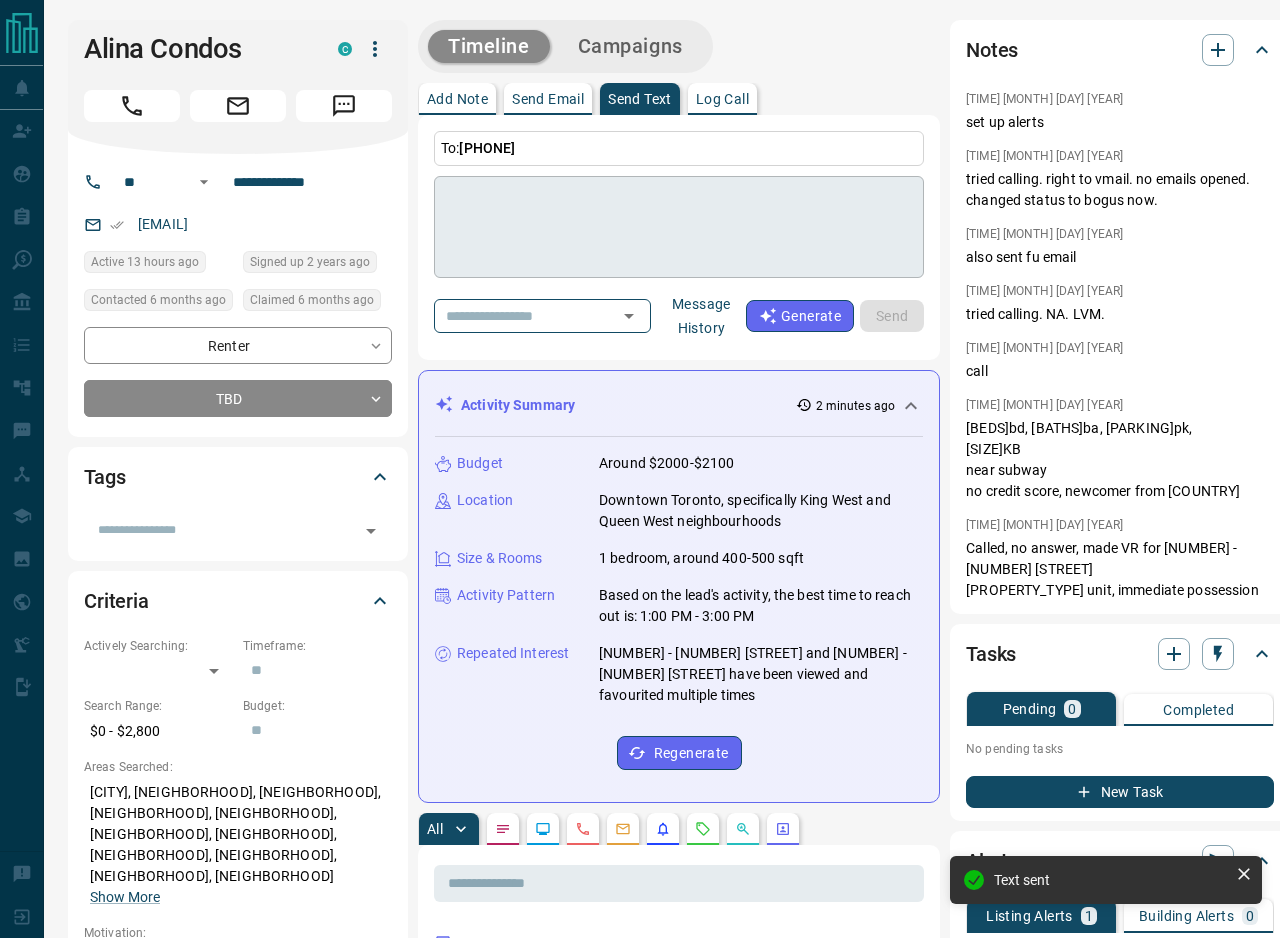 click at bounding box center (679, 227) 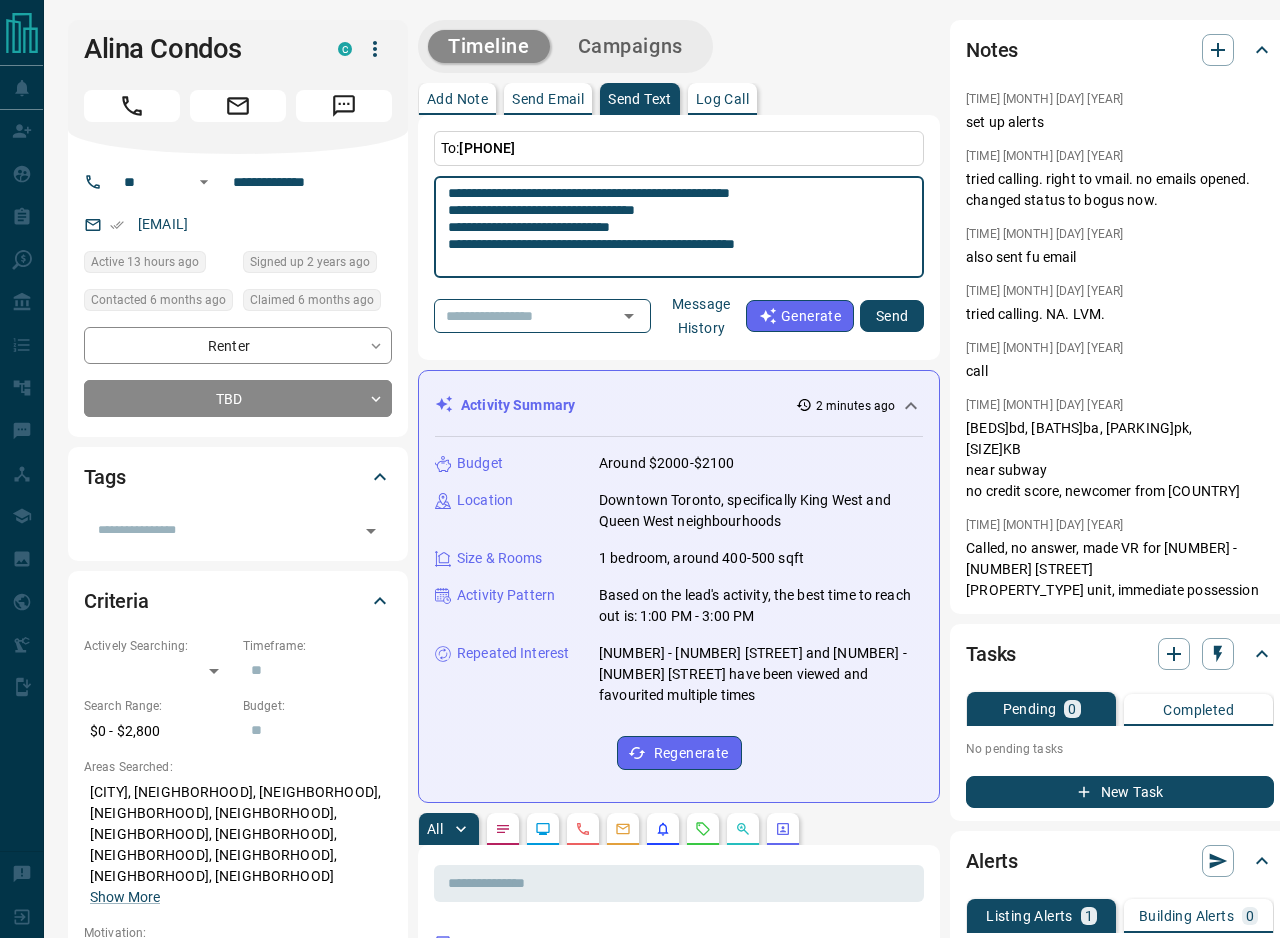 type on "**********" 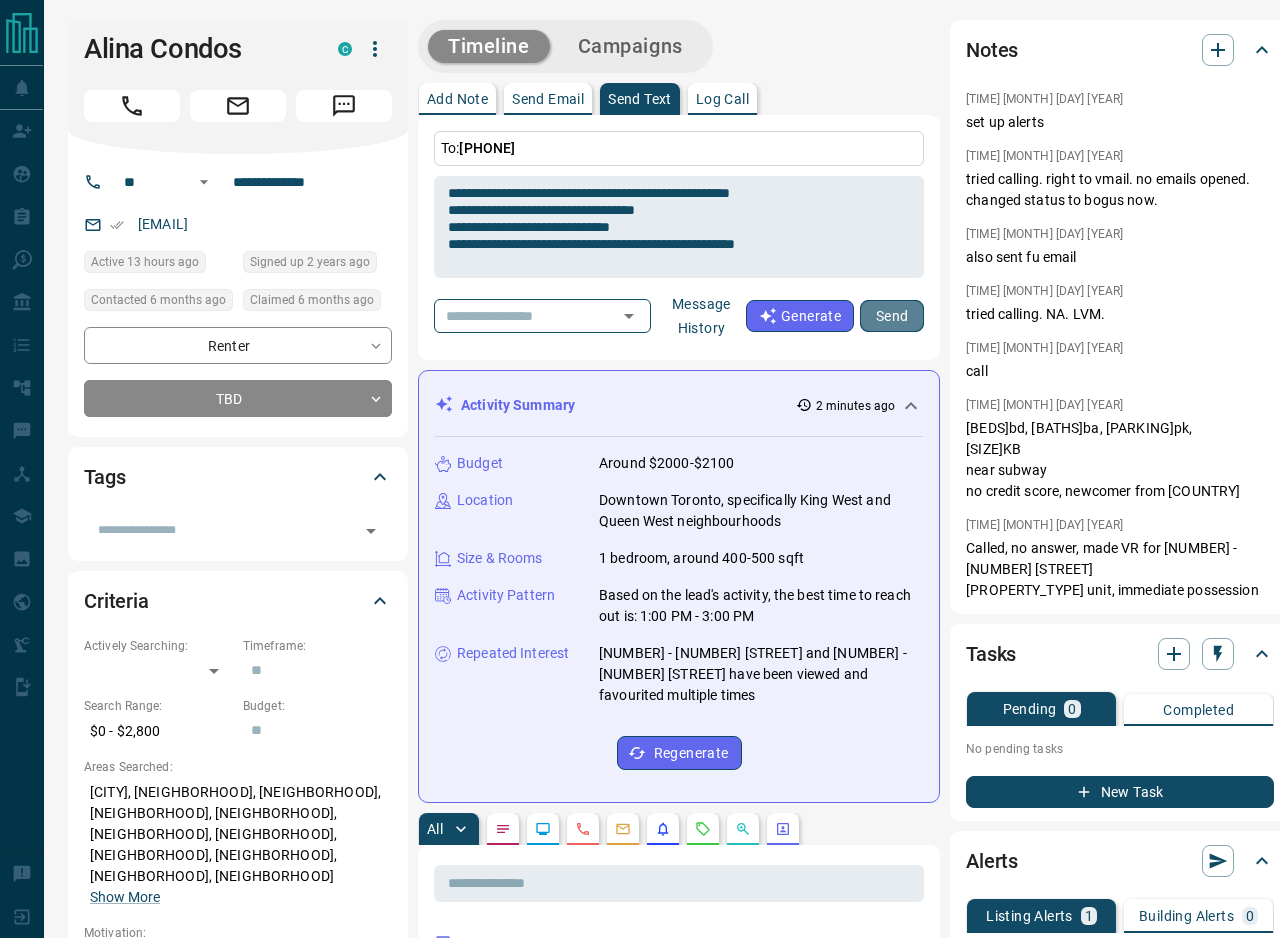 click on "Send" at bounding box center (892, 316) 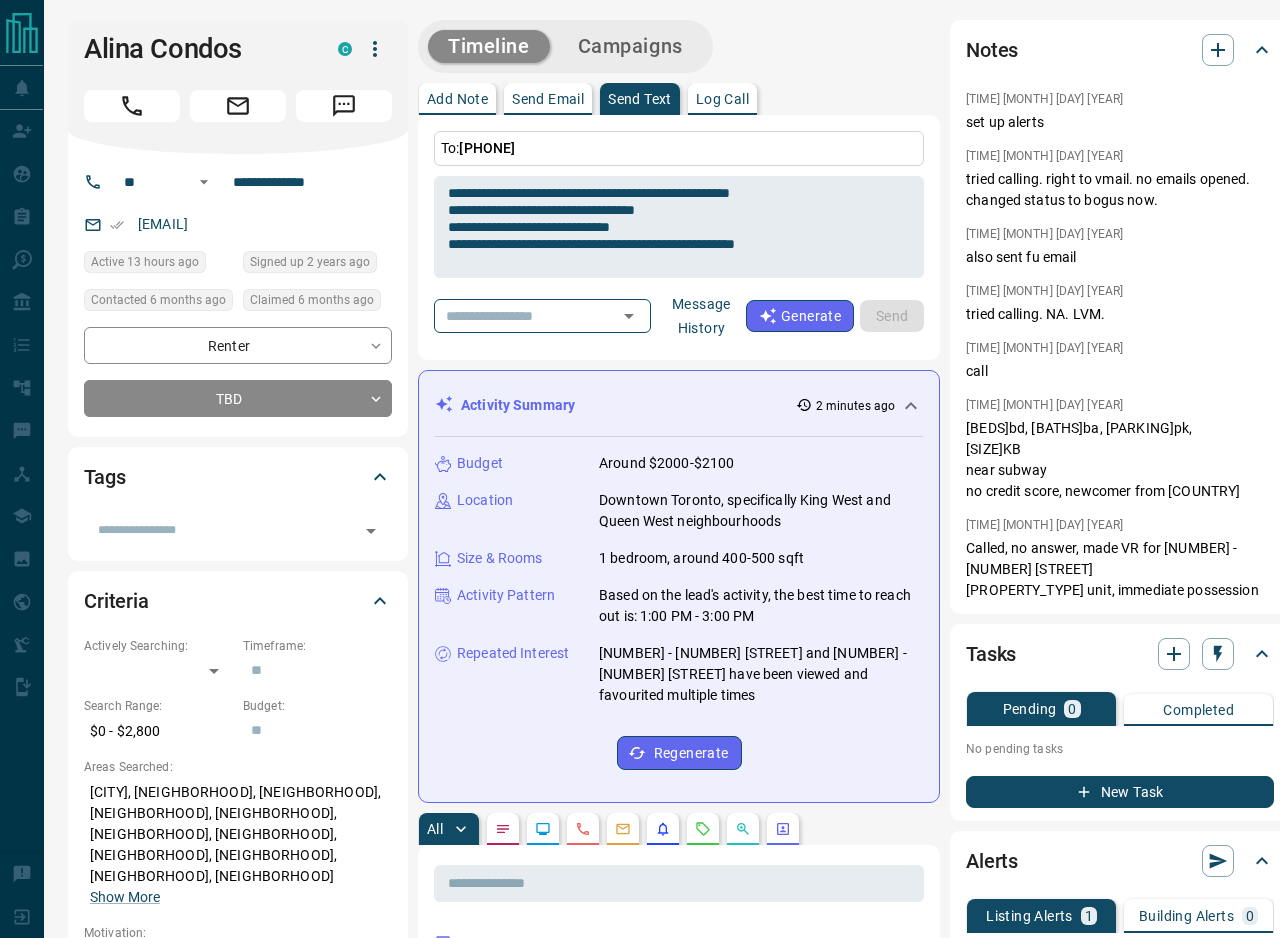 type 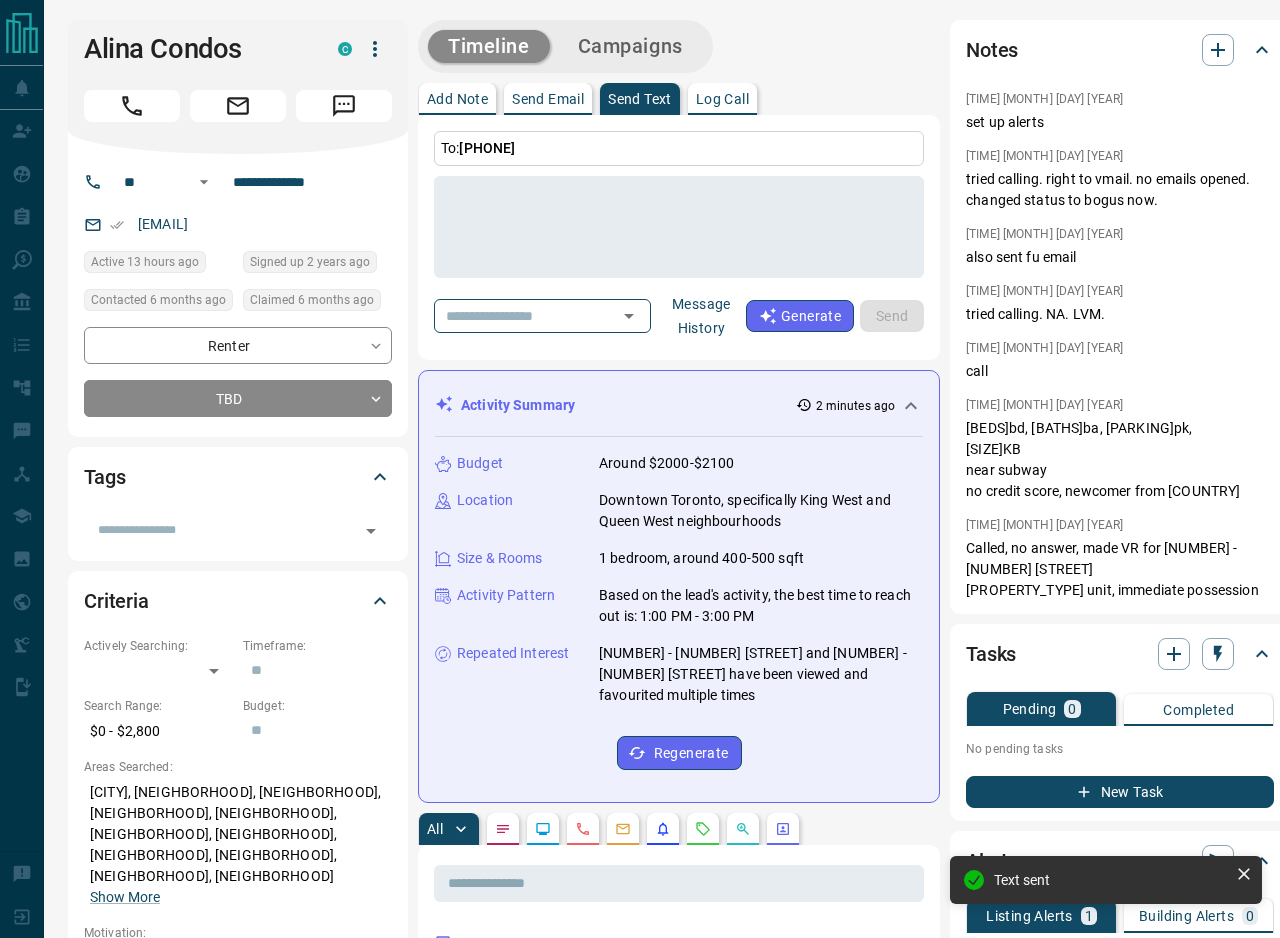 click on "Add Note" at bounding box center [457, 99] 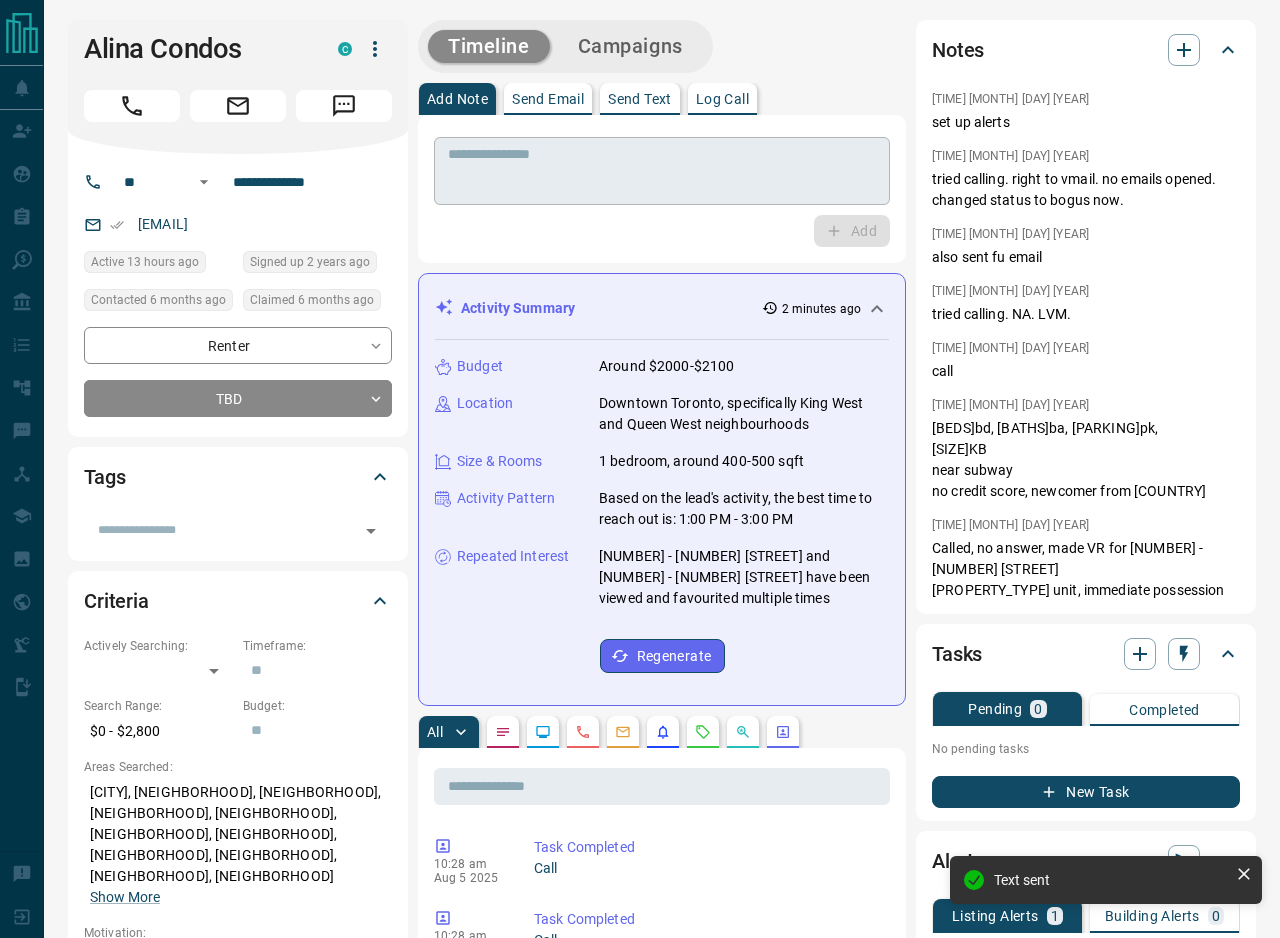 click at bounding box center (662, 171) 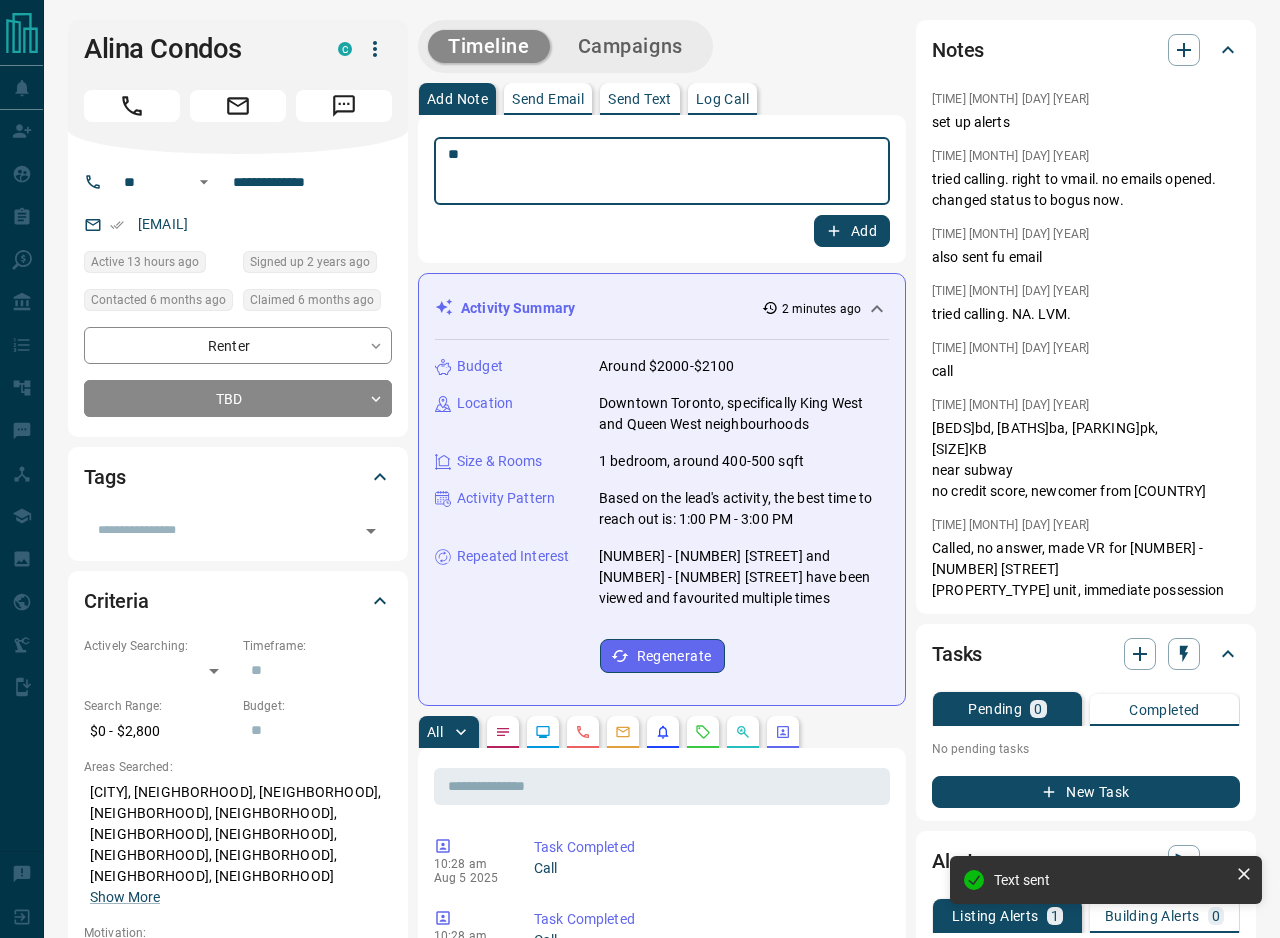 type on "*" 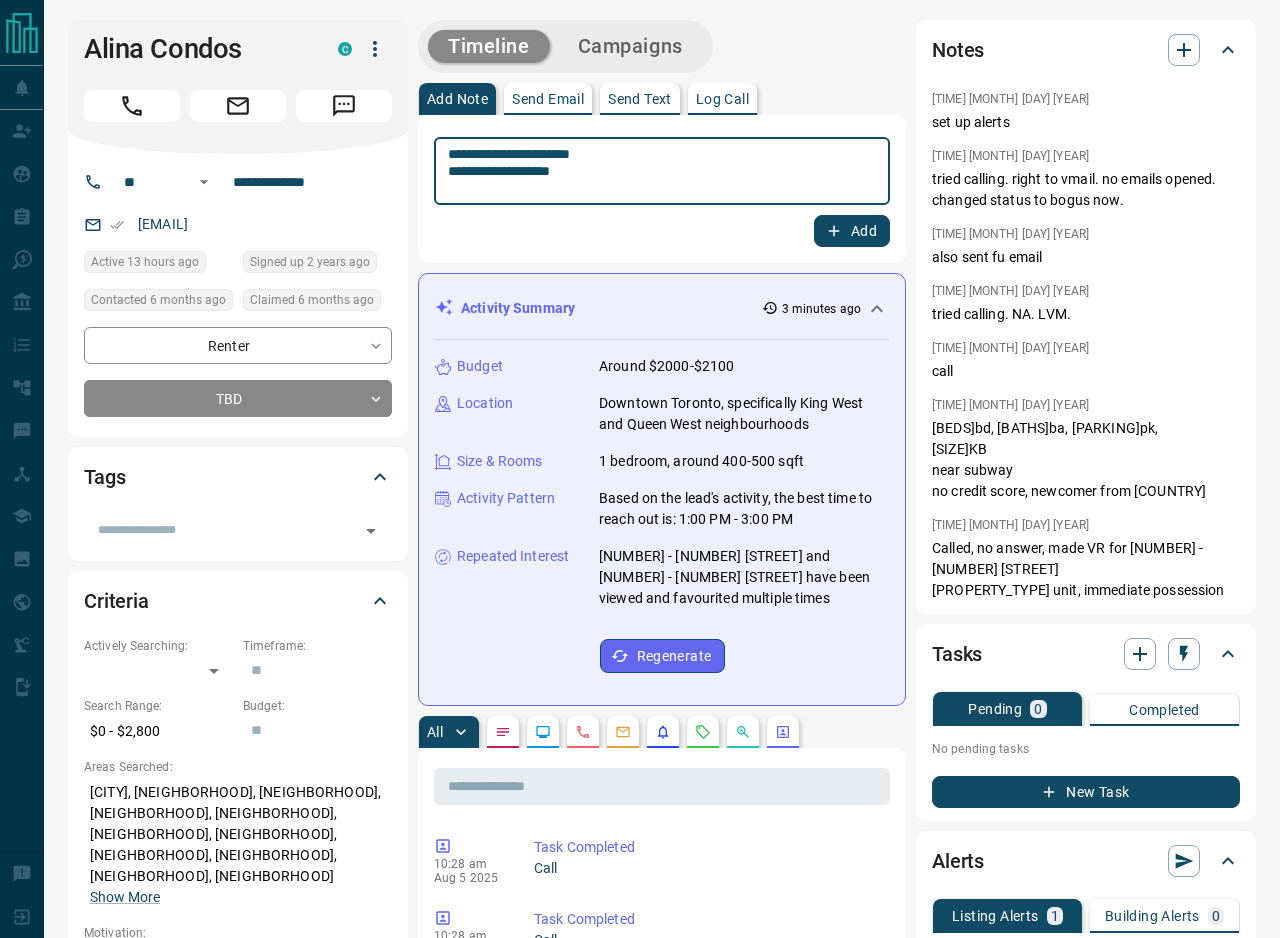 type on "**********" 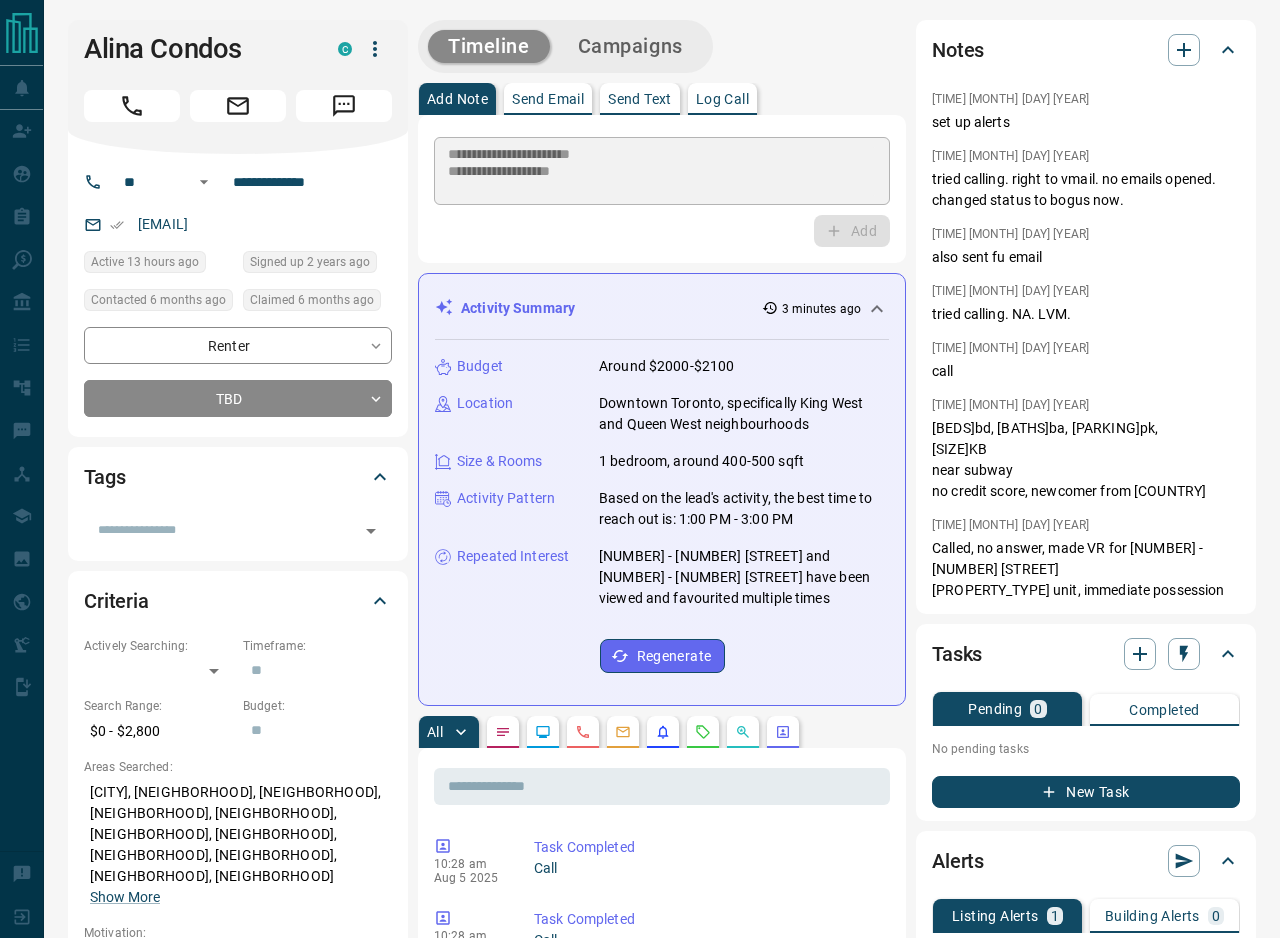 type 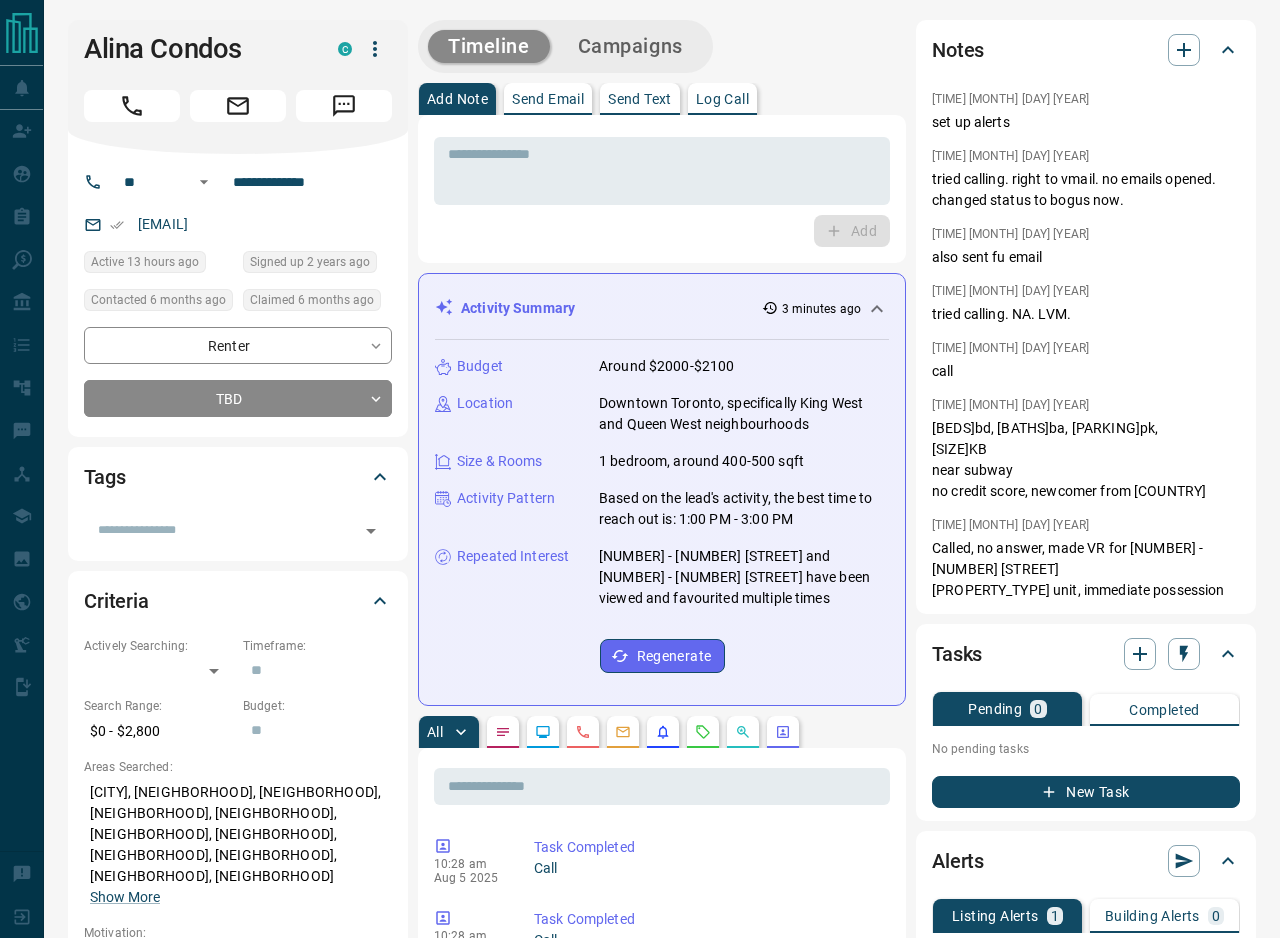 click 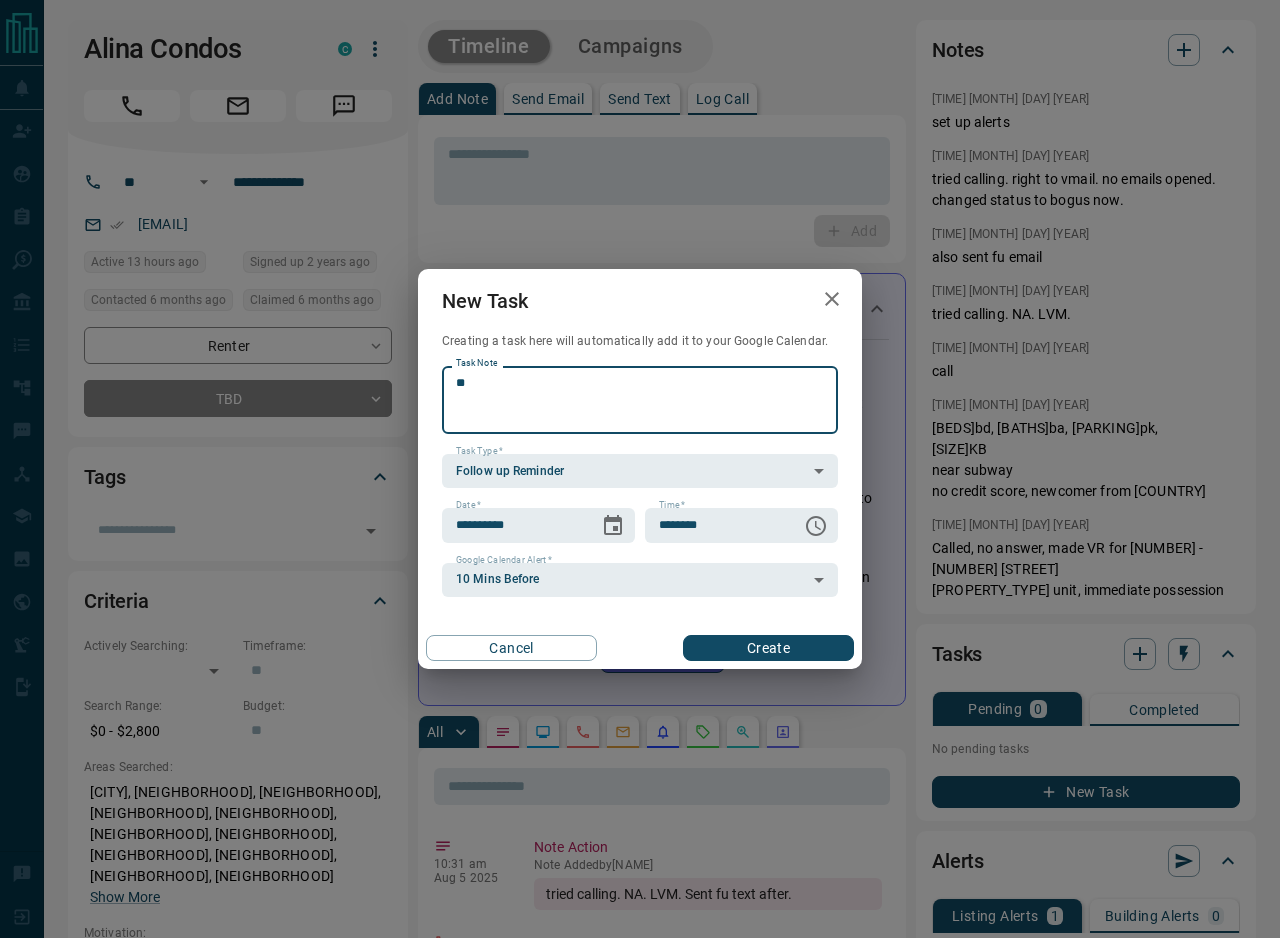 type on "*" 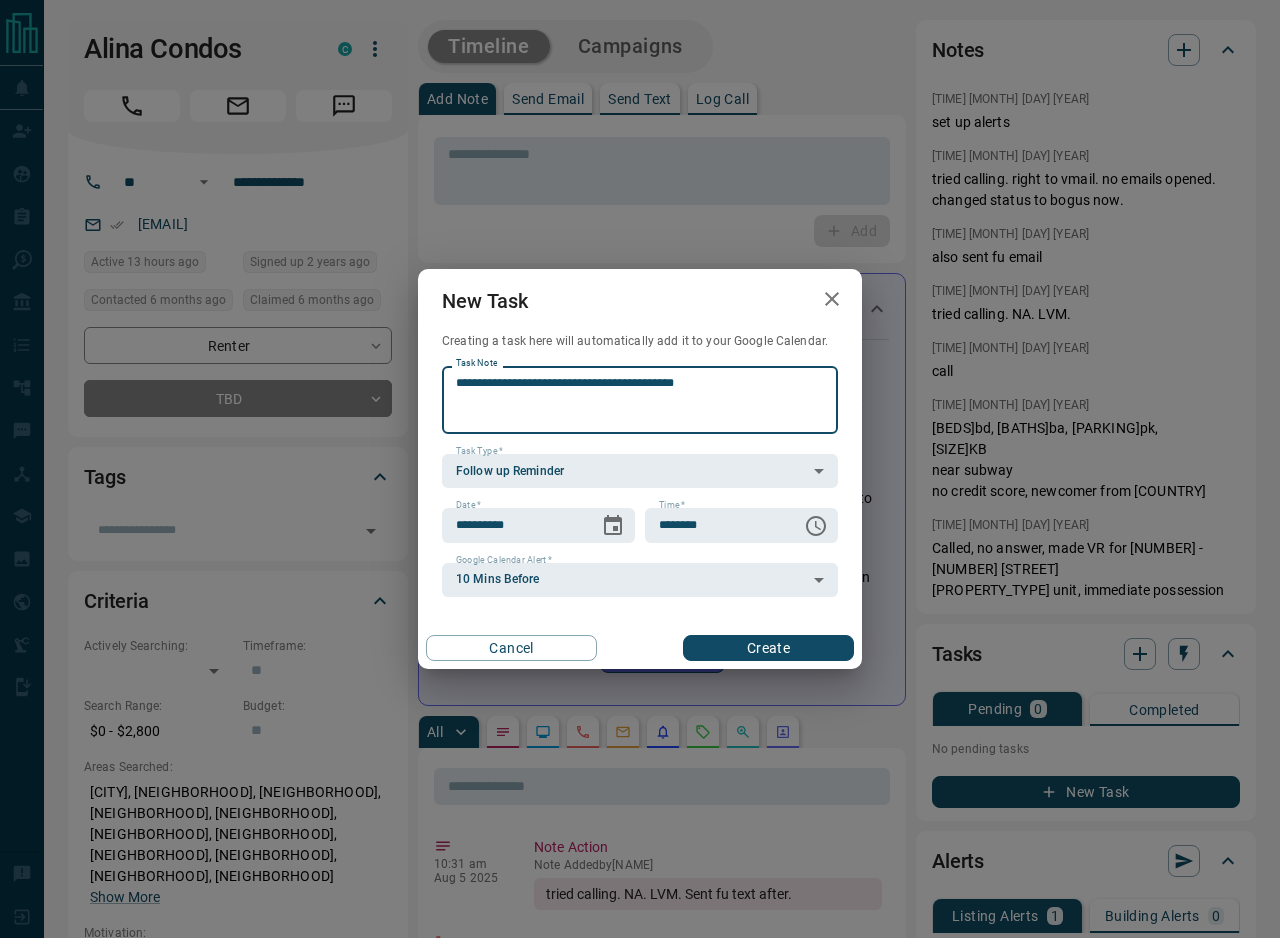 type on "**********" 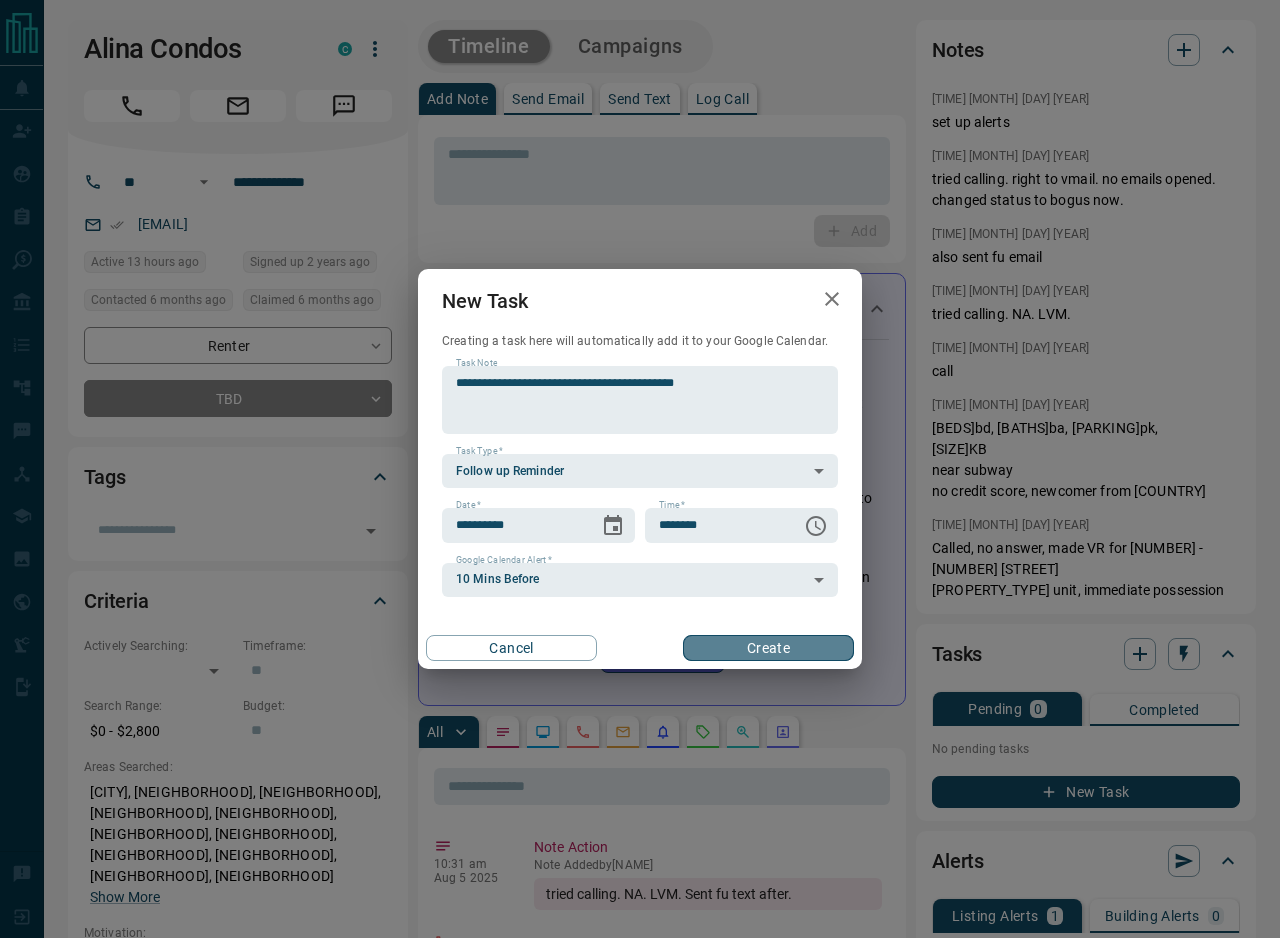 click on "Create" at bounding box center [768, 648] 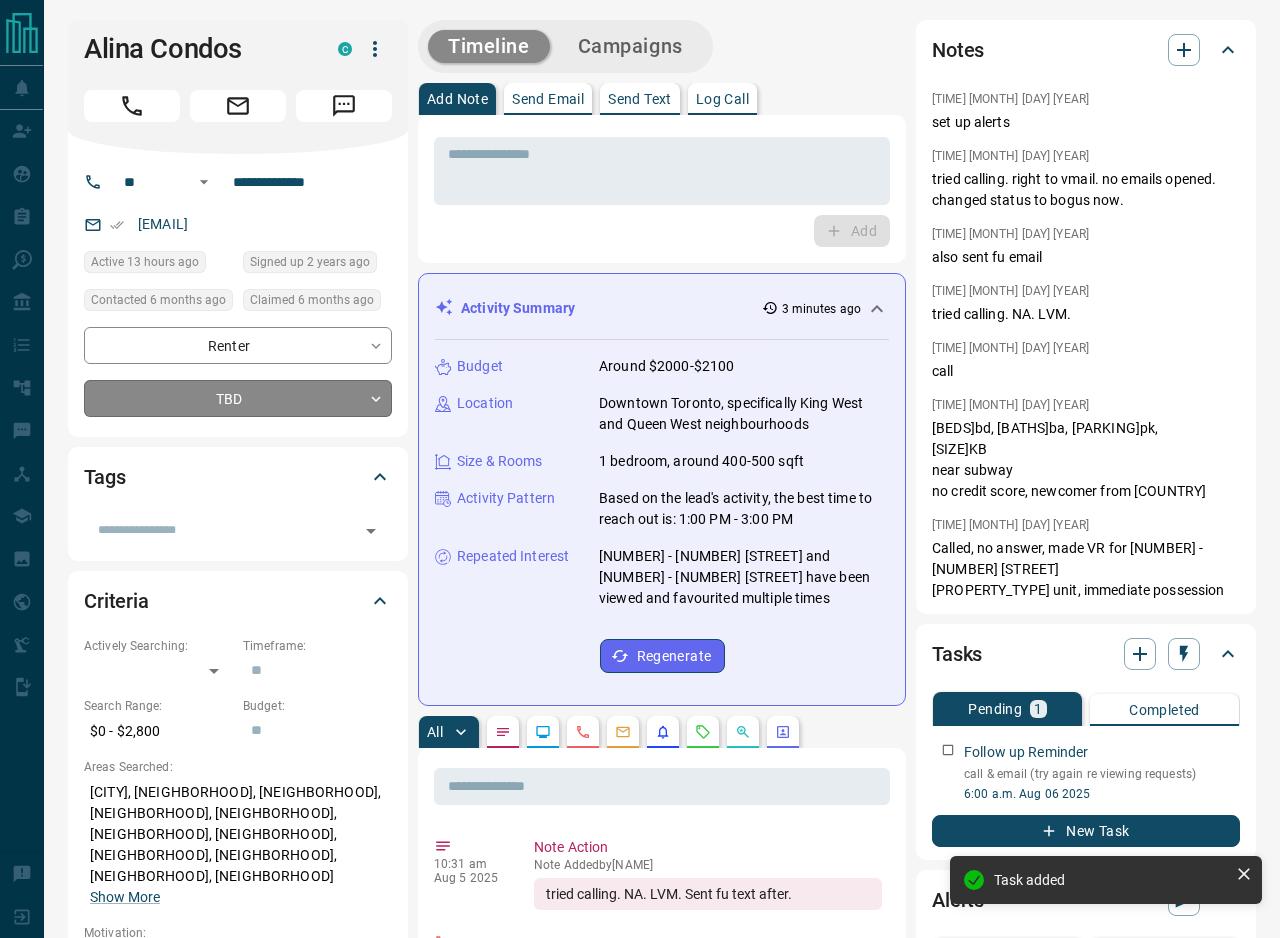 click on "**********" at bounding box center [640, 1235] 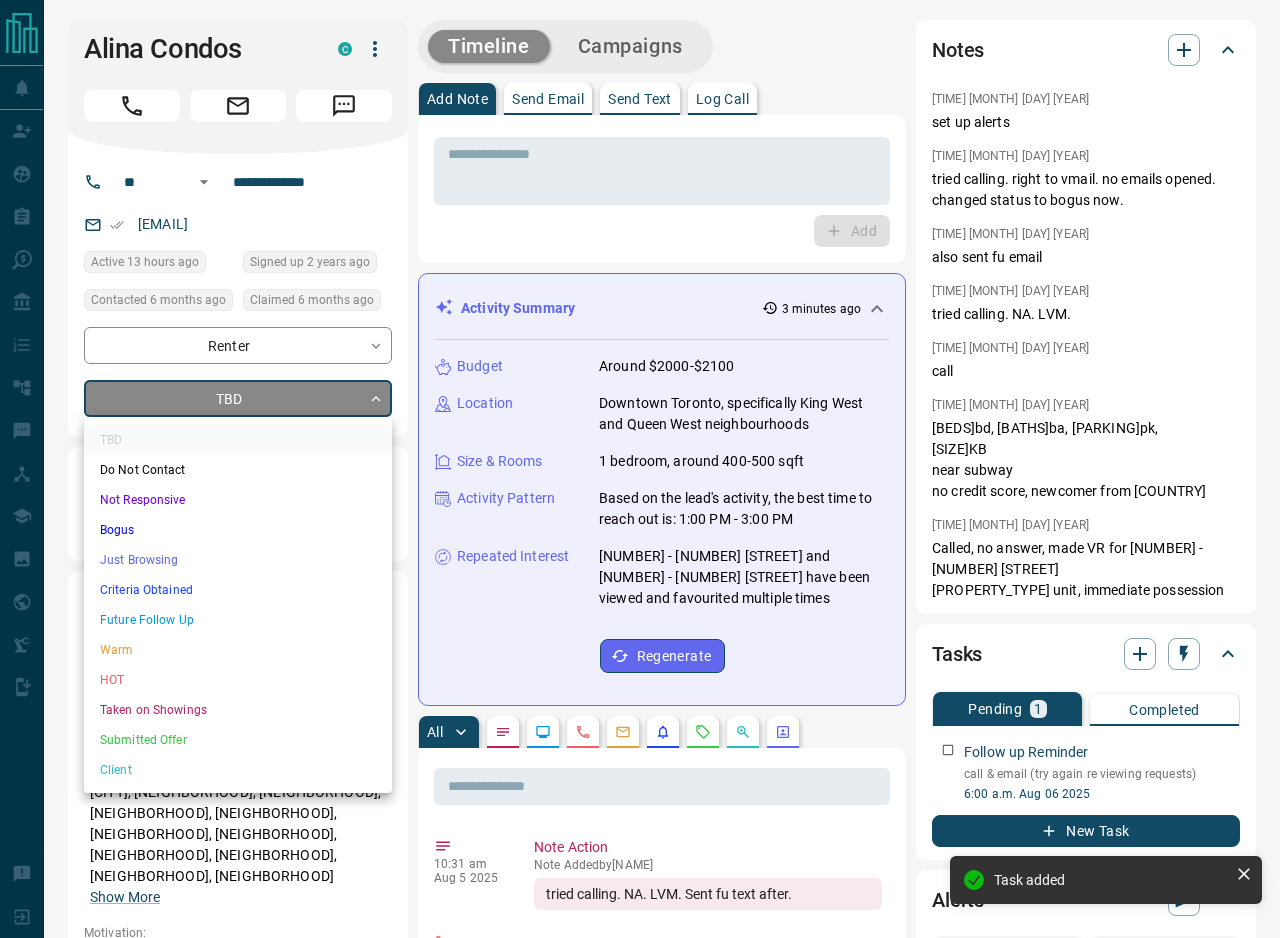 click on "Warm" at bounding box center (238, 650) 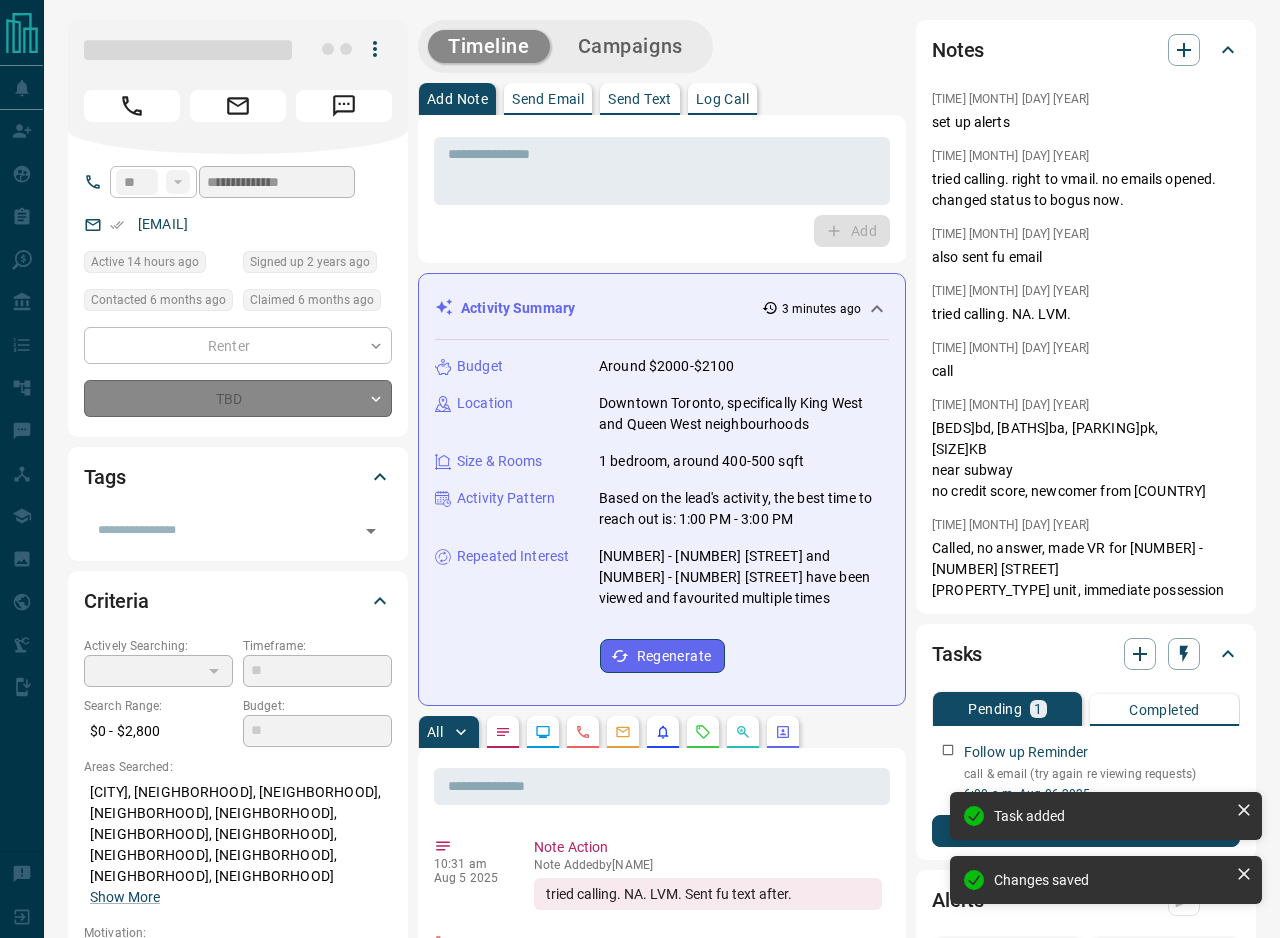 type on "*" 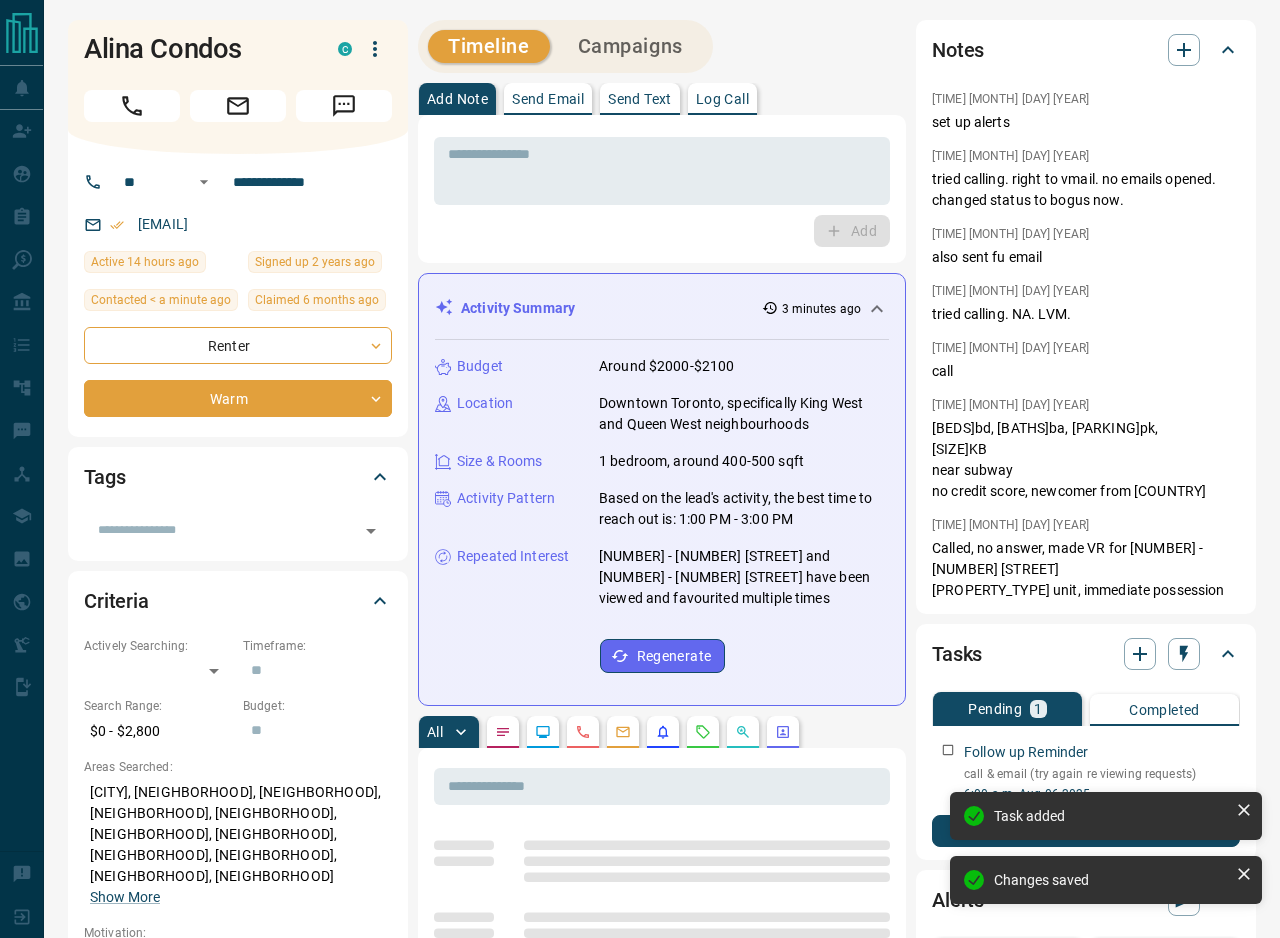 click on "* ​ Add" at bounding box center (662, 189) 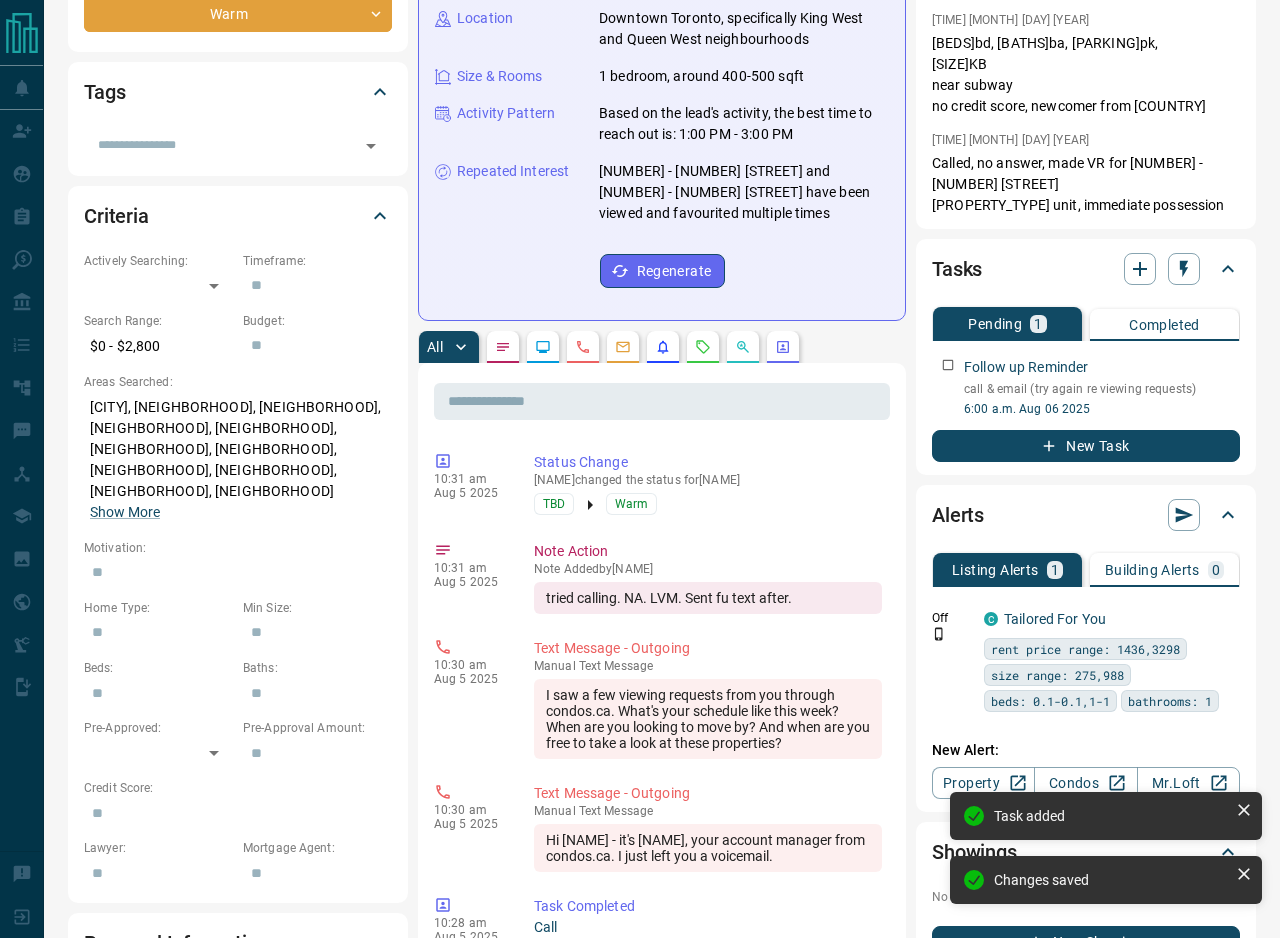 scroll, scrollTop: 614, scrollLeft: 0, axis: vertical 